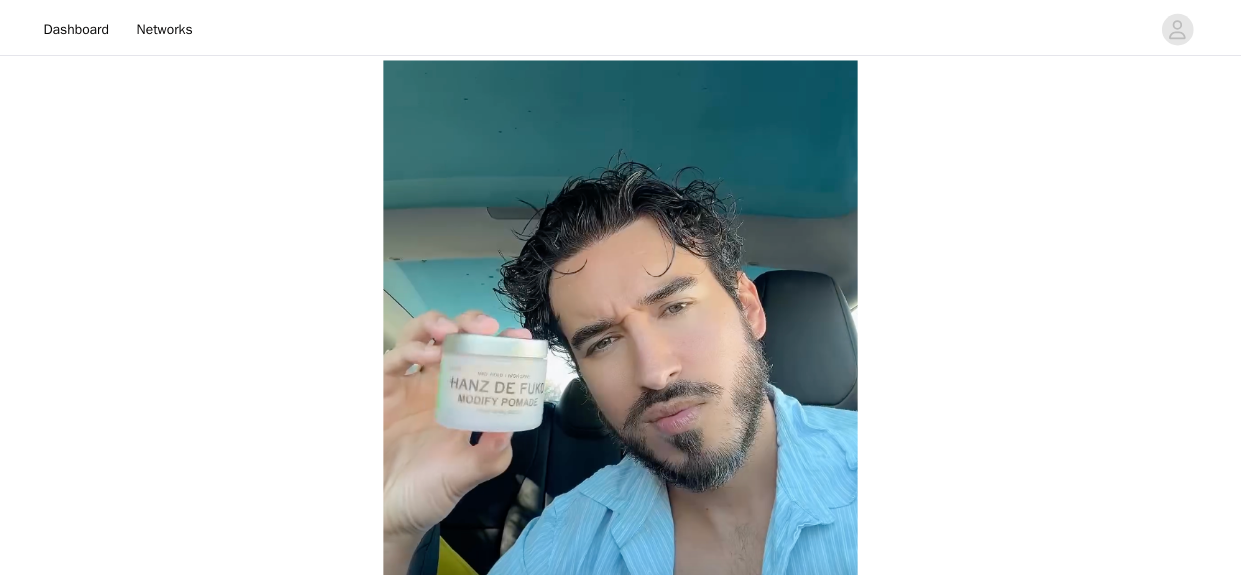 scroll, scrollTop: 670, scrollLeft: 0, axis: vertical 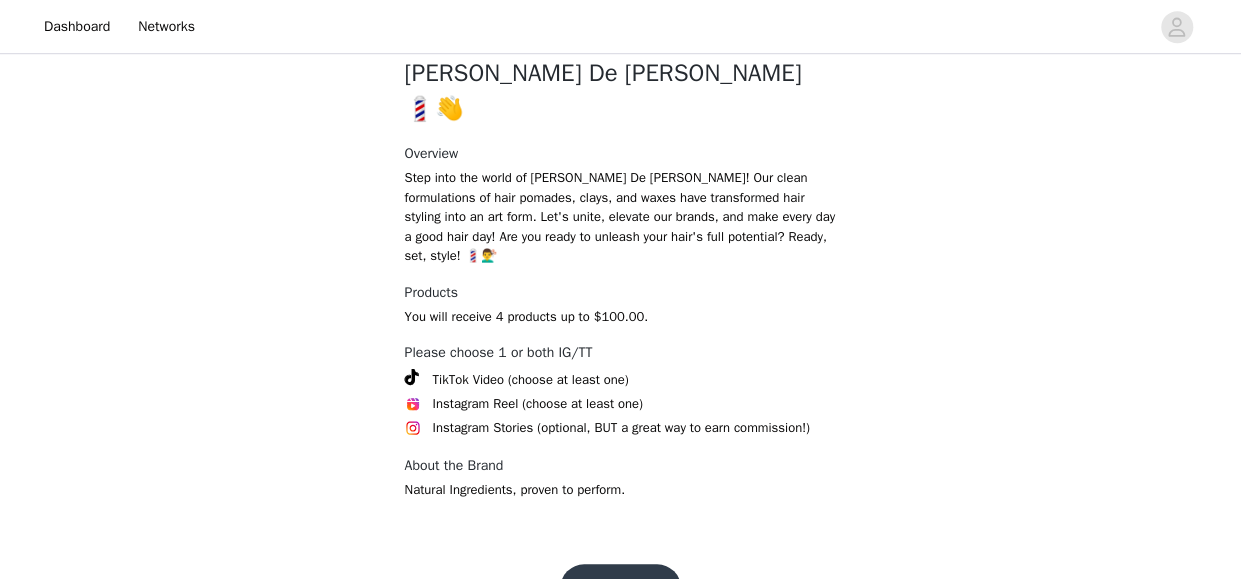 click on "Get Started" at bounding box center (620, 588) 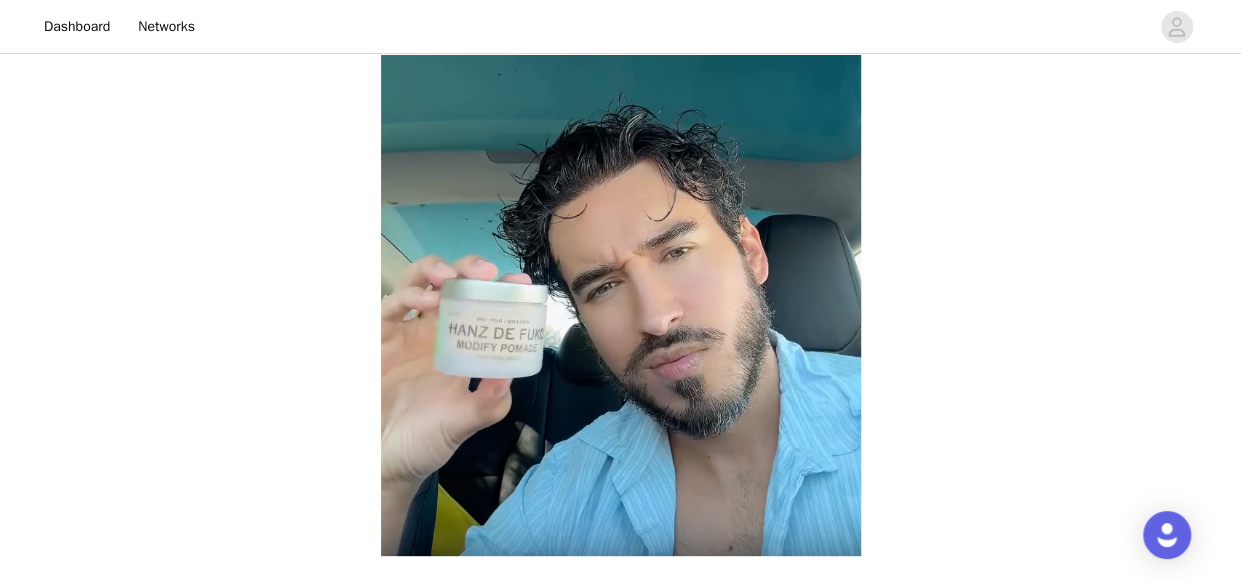 scroll, scrollTop: 670, scrollLeft: 0, axis: vertical 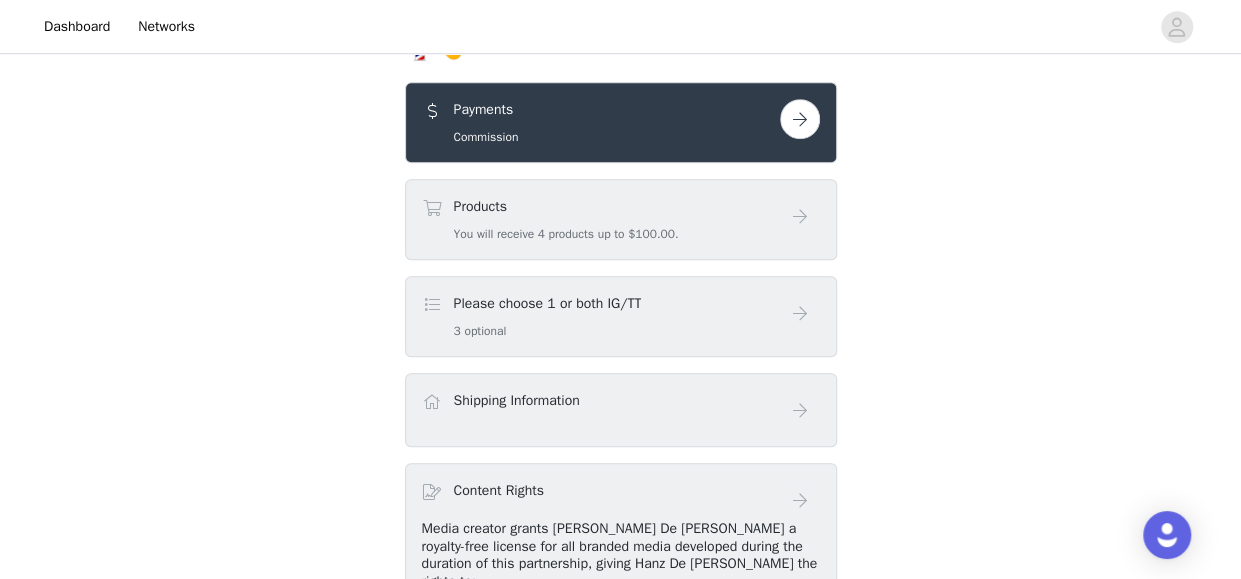 click at bounding box center [800, 119] 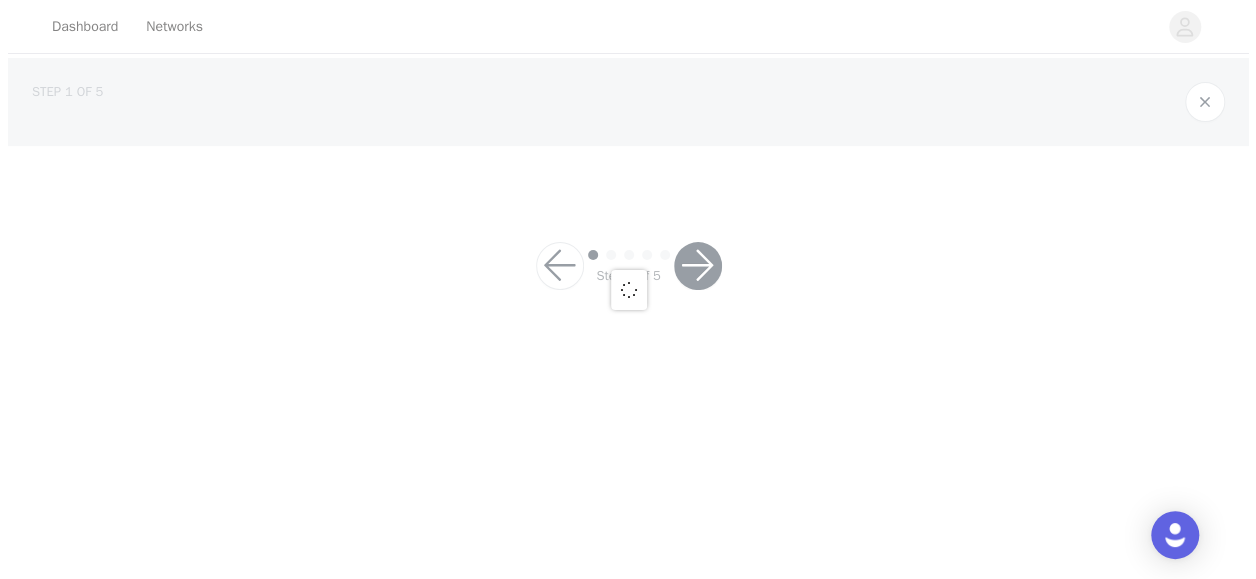 scroll, scrollTop: 0, scrollLeft: 0, axis: both 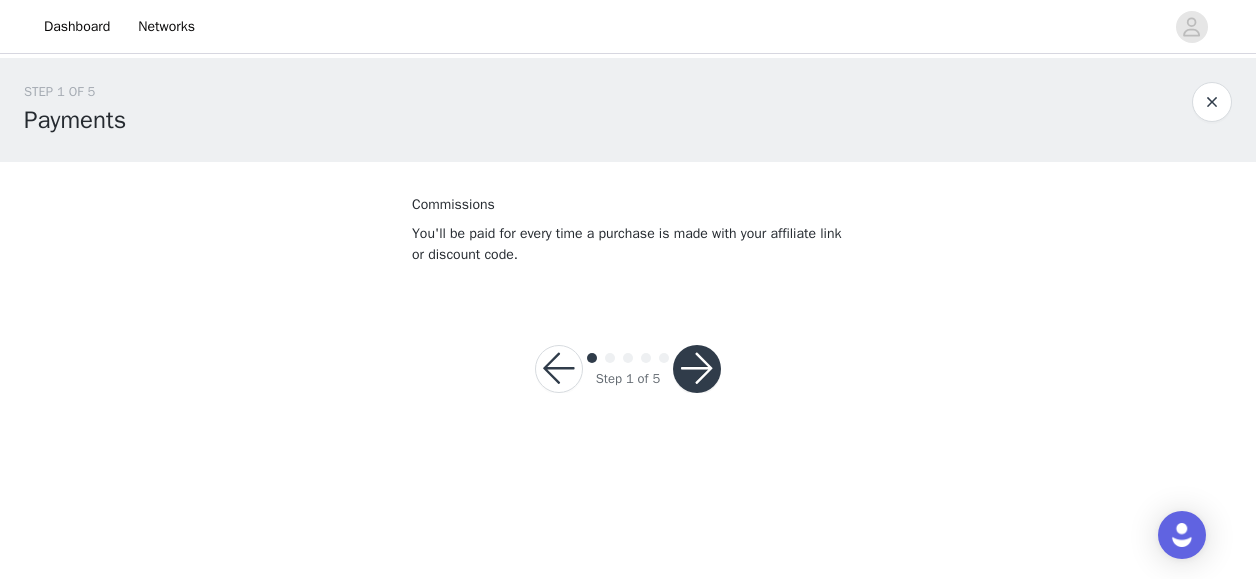 click at bounding box center [697, 369] 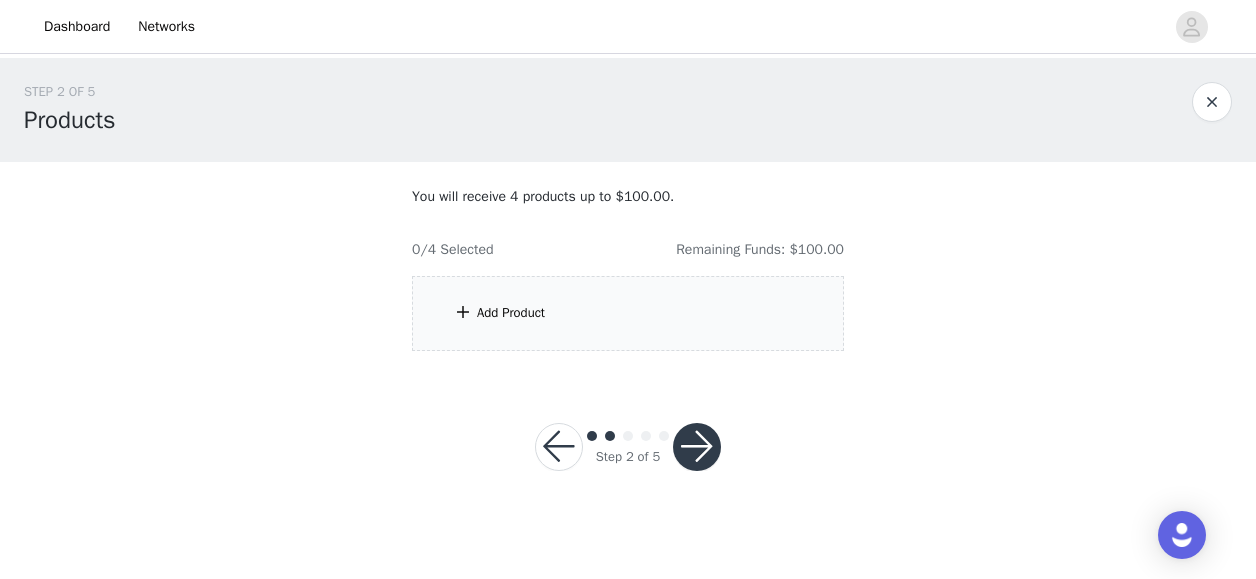 drag, startPoint x: 697, startPoint y: 365, endPoint x: 918, endPoint y: 372, distance: 221.11082 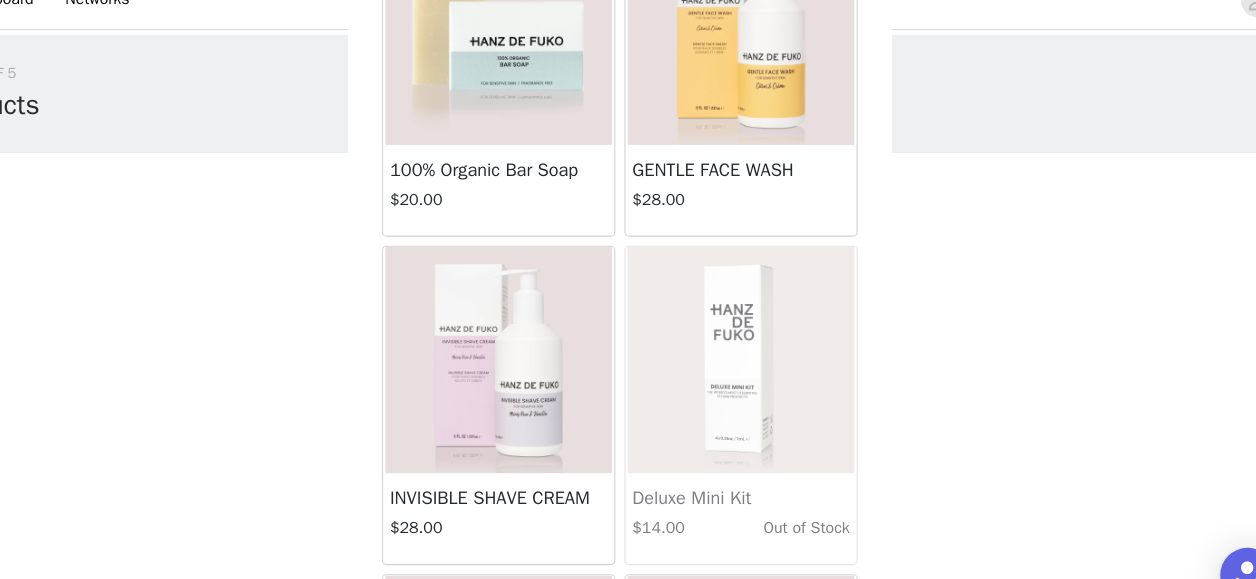 scroll, scrollTop: 149, scrollLeft: 0, axis: vertical 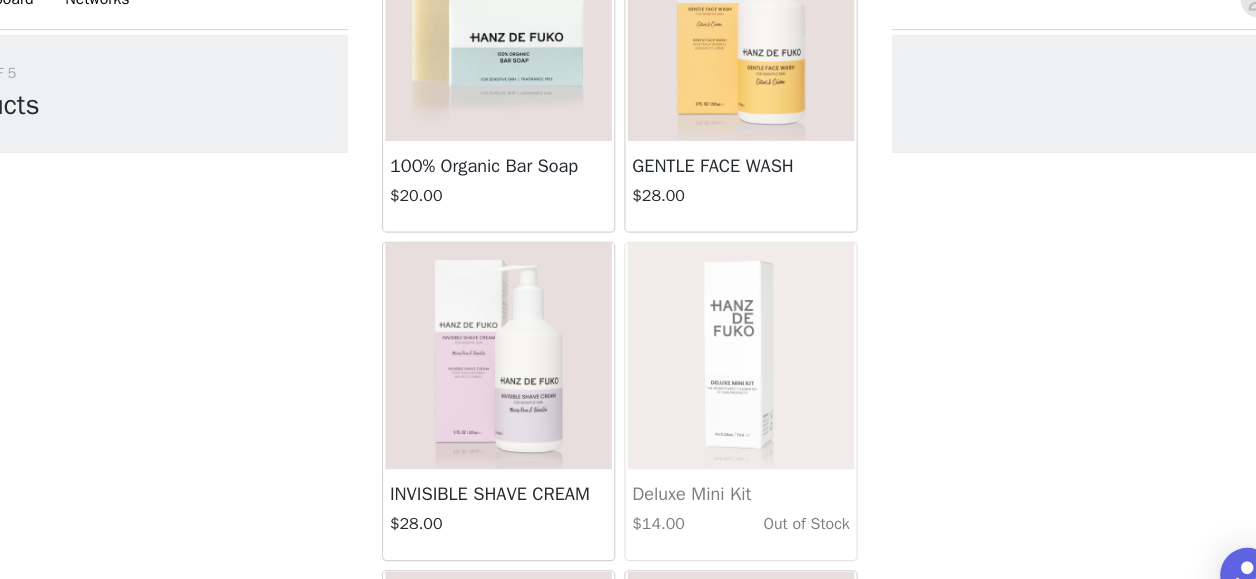 click at bounding box center [735, 342] 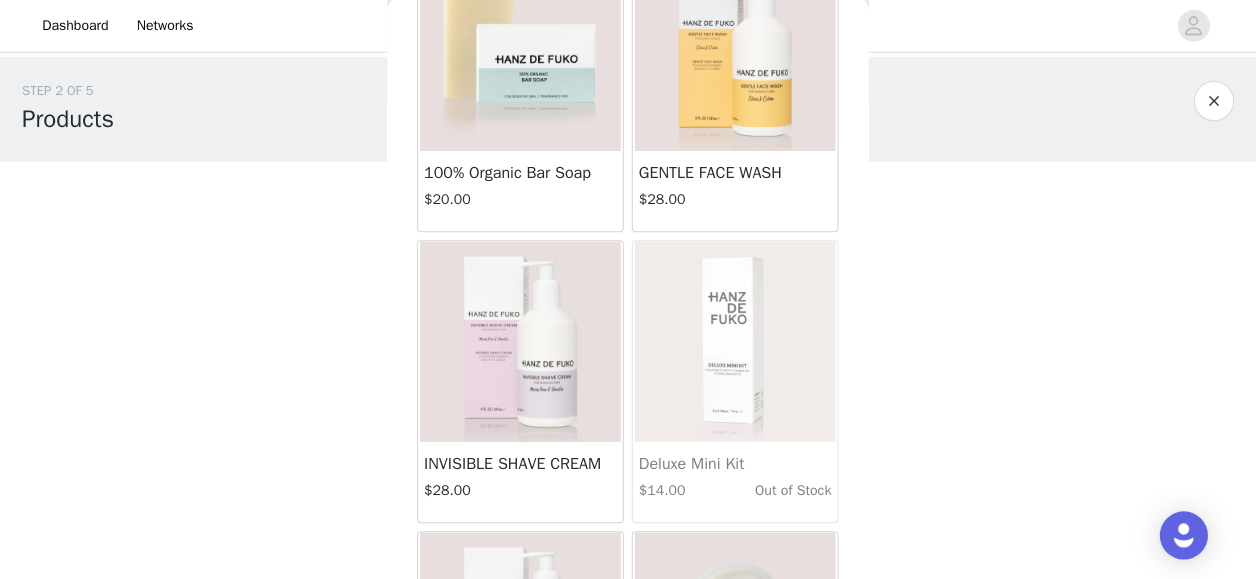 scroll, scrollTop: 0, scrollLeft: 0, axis: both 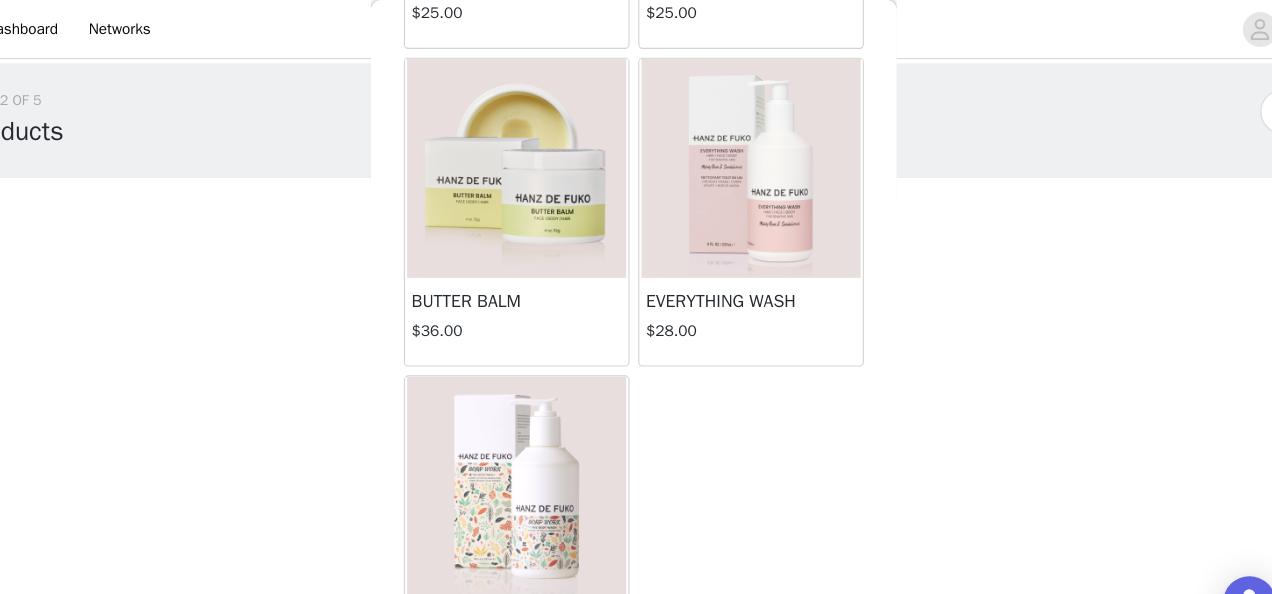 click at bounding box center (743, 154) 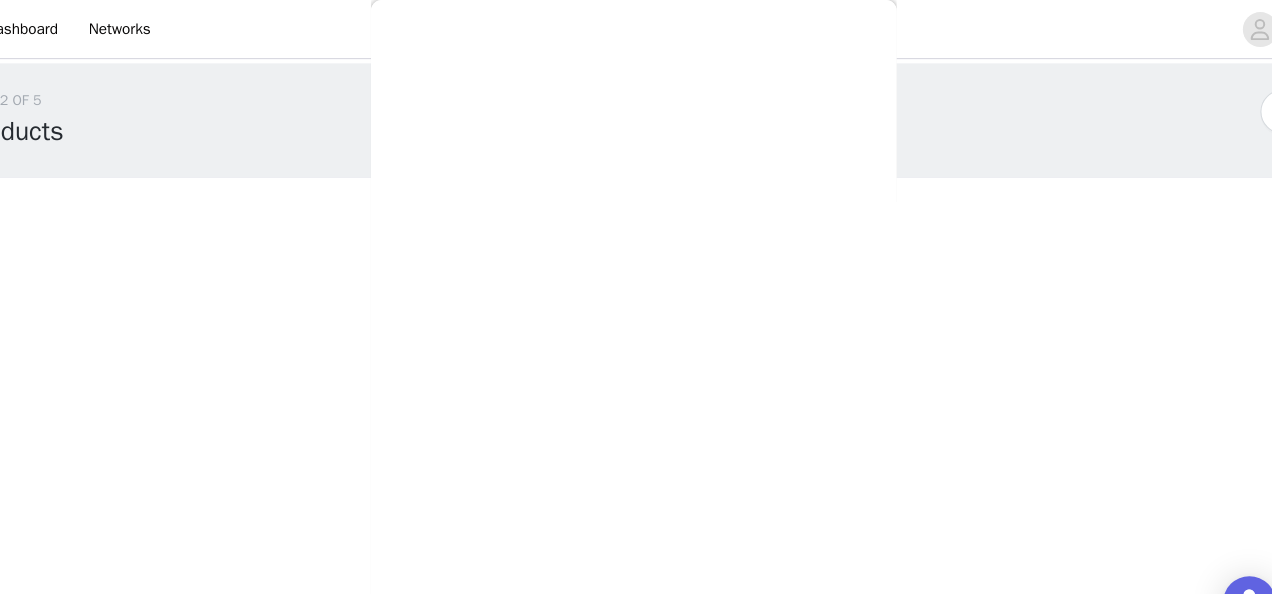 scroll, scrollTop: 0, scrollLeft: 0, axis: both 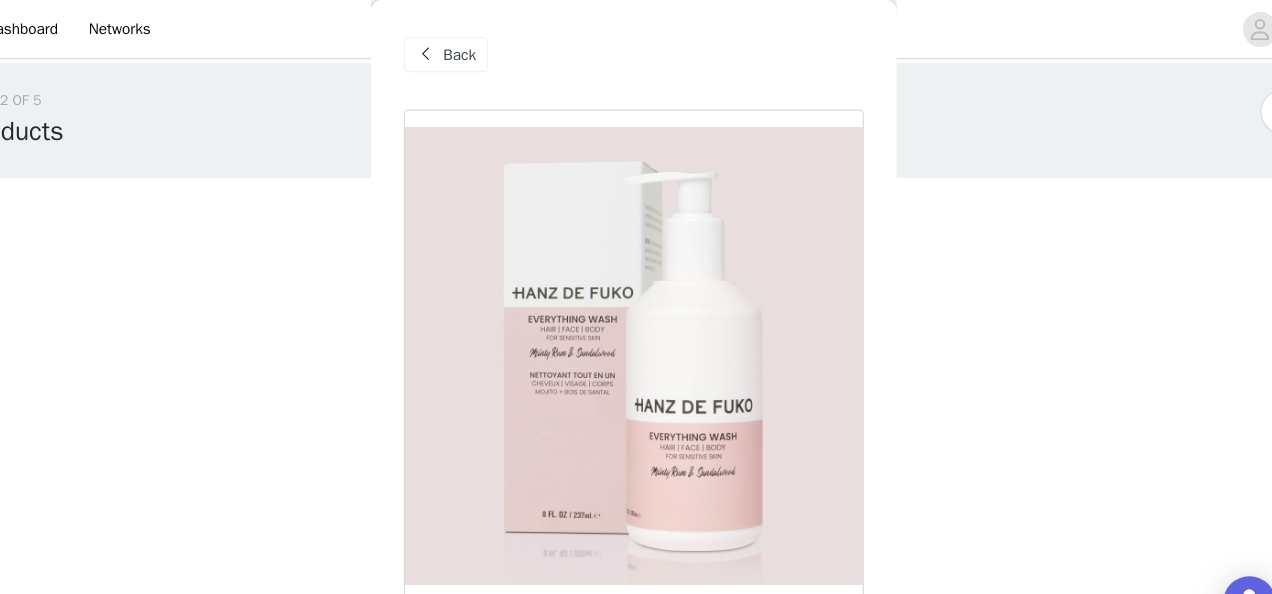 click on "Back" at bounding box center [477, 50] 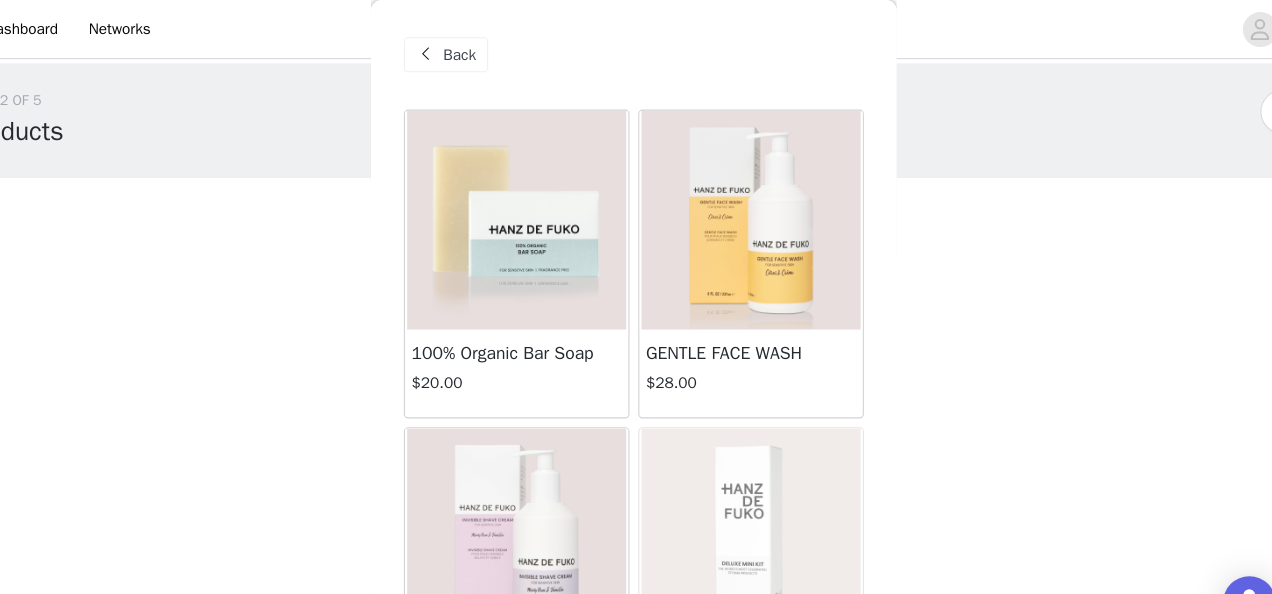 click at bounding box center (446, 50) 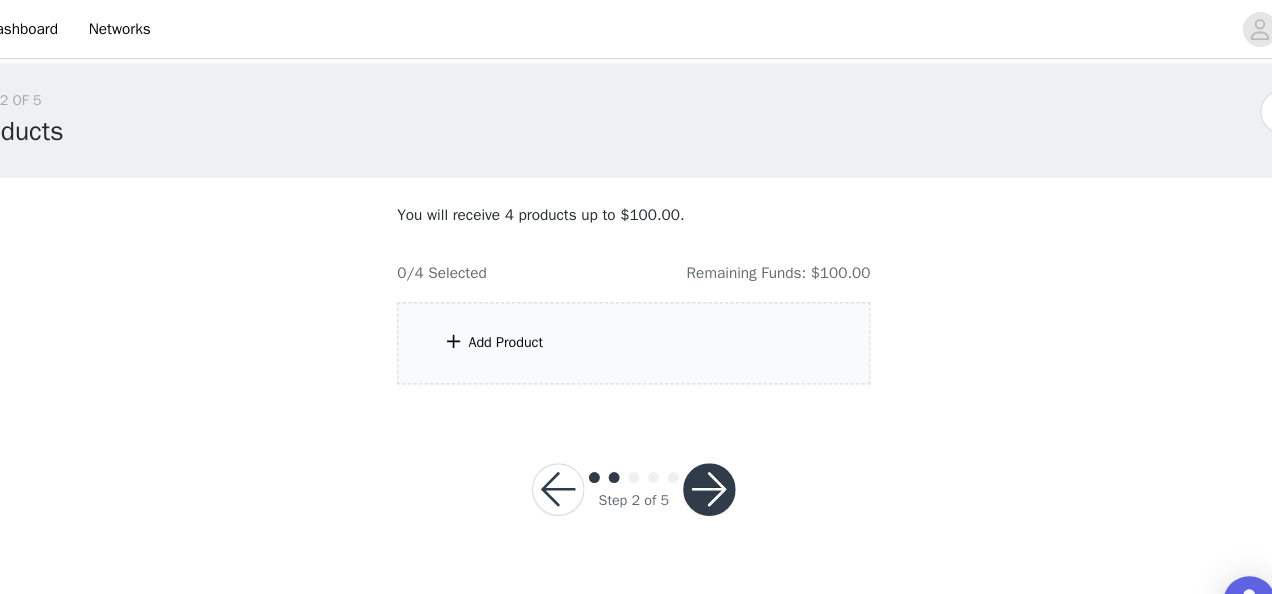 click at bounding box center [705, 447] 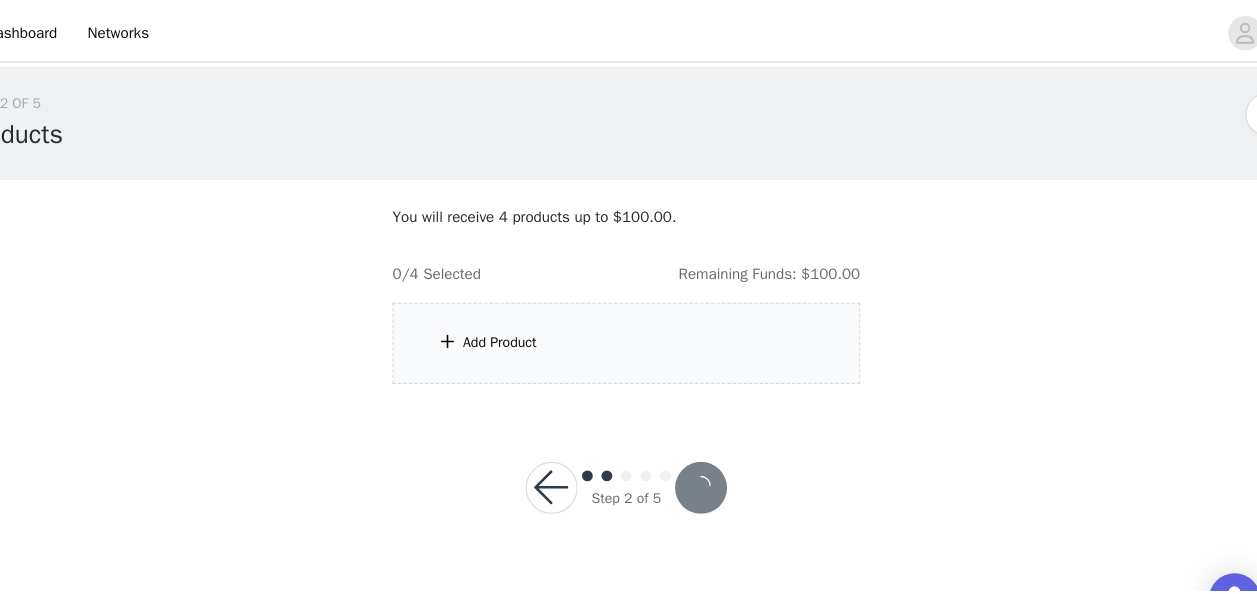 scroll, scrollTop: 0, scrollLeft: 0, axis: both 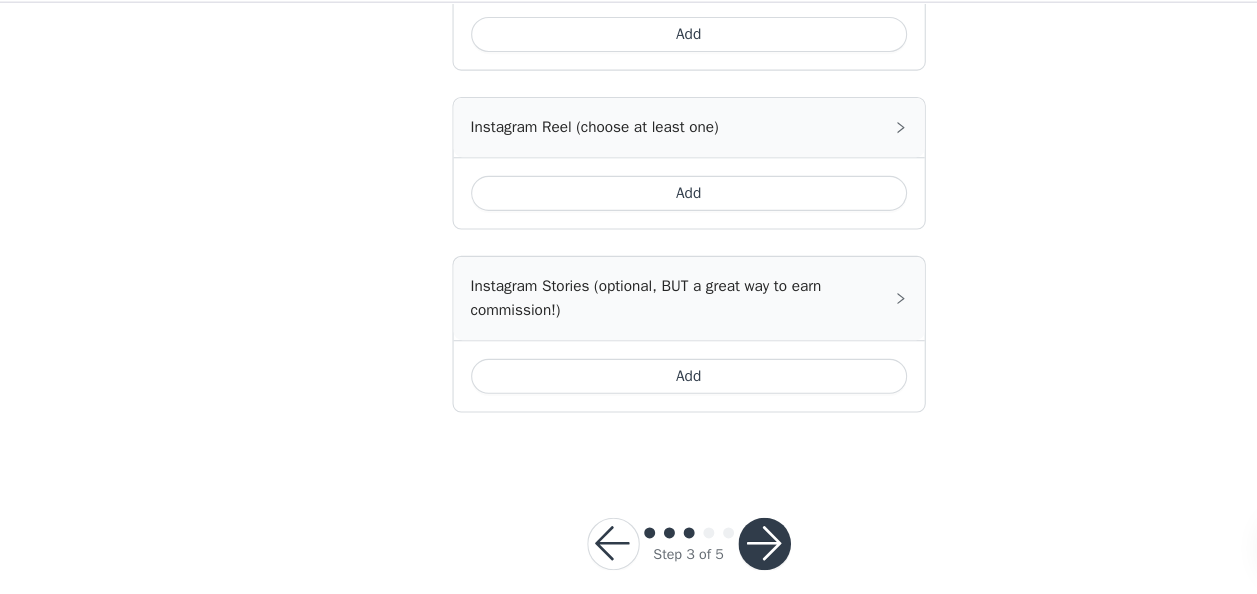 click at bounding box center [560, 548] 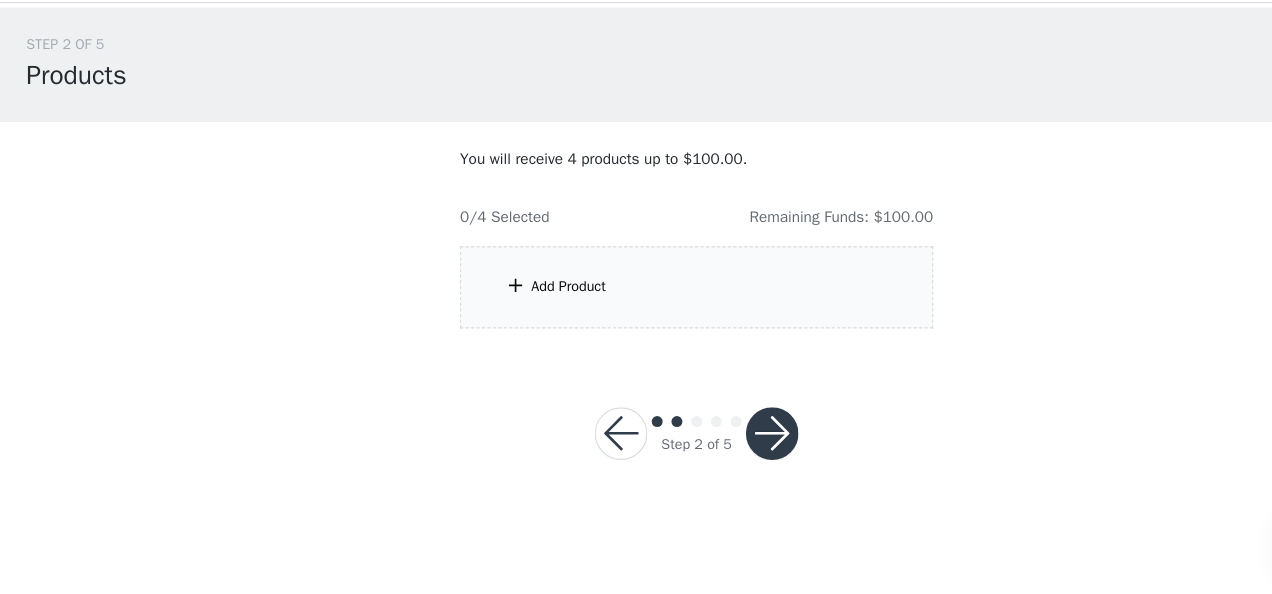 scroll, scrollTop: 0, scrollLeft: 0, axis: both 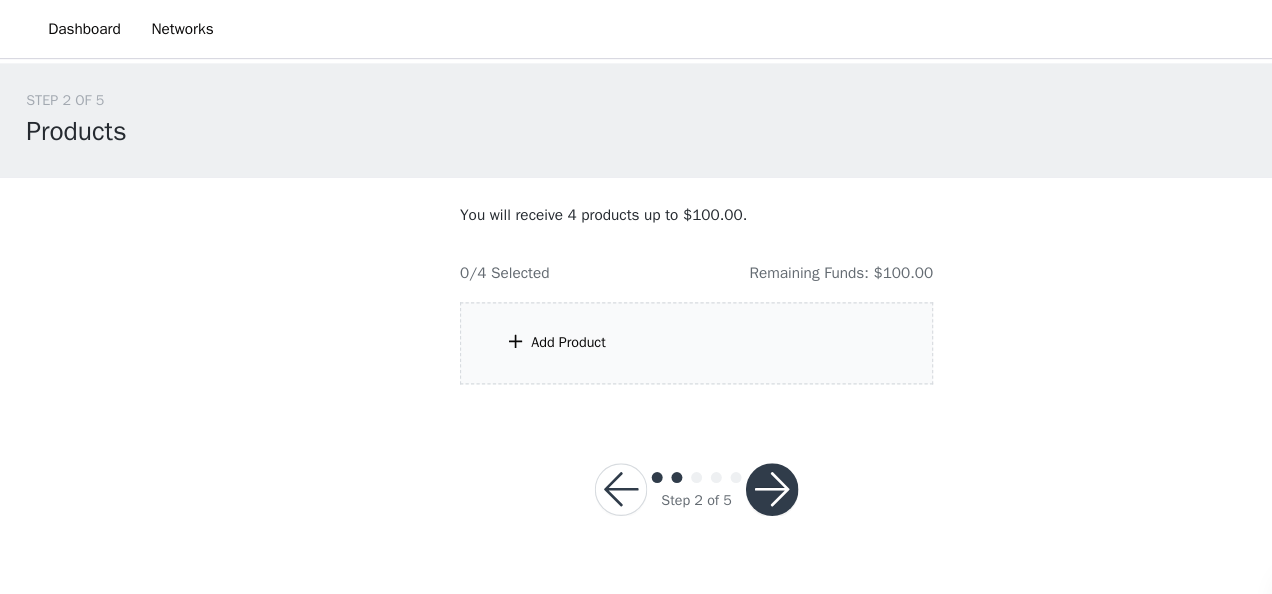 click on "Add Product" at bounding box center (519, 313) 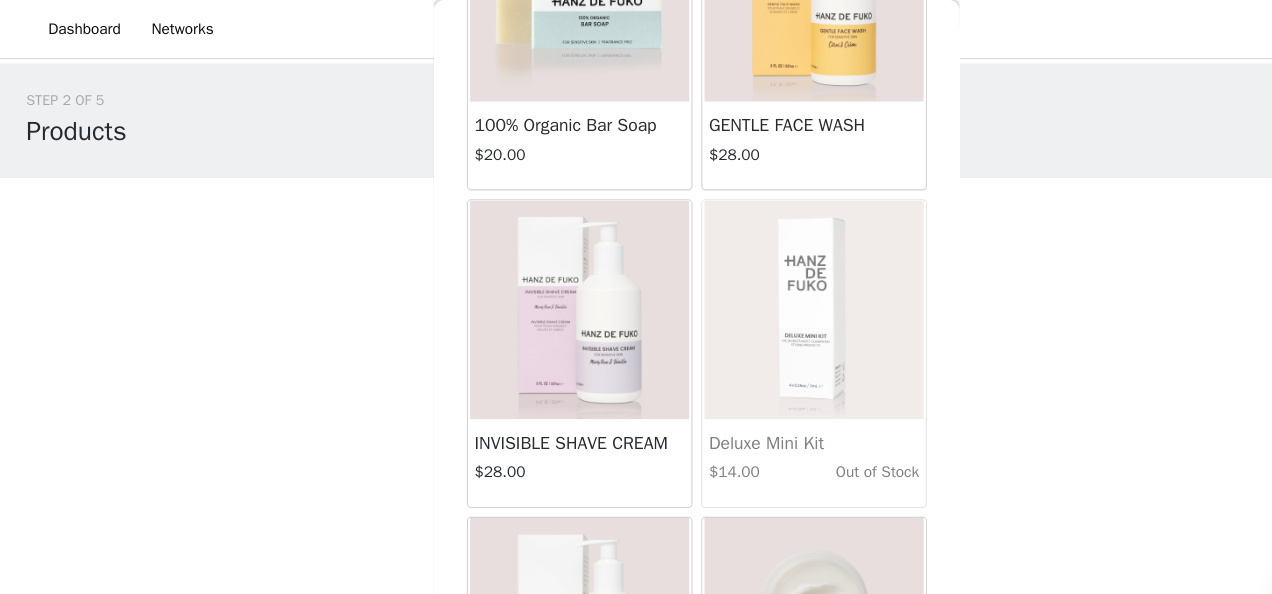 scroll, scrollTop: 210, scrollLeft: 0, axis: vertical 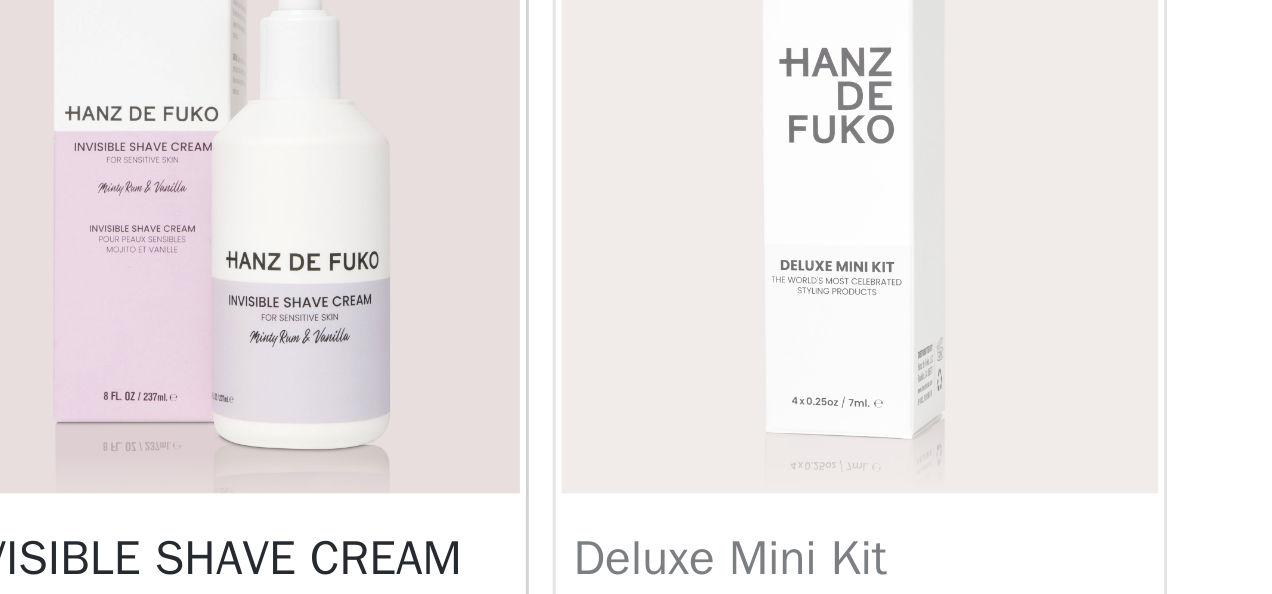 click at bounding box center [743, 281] 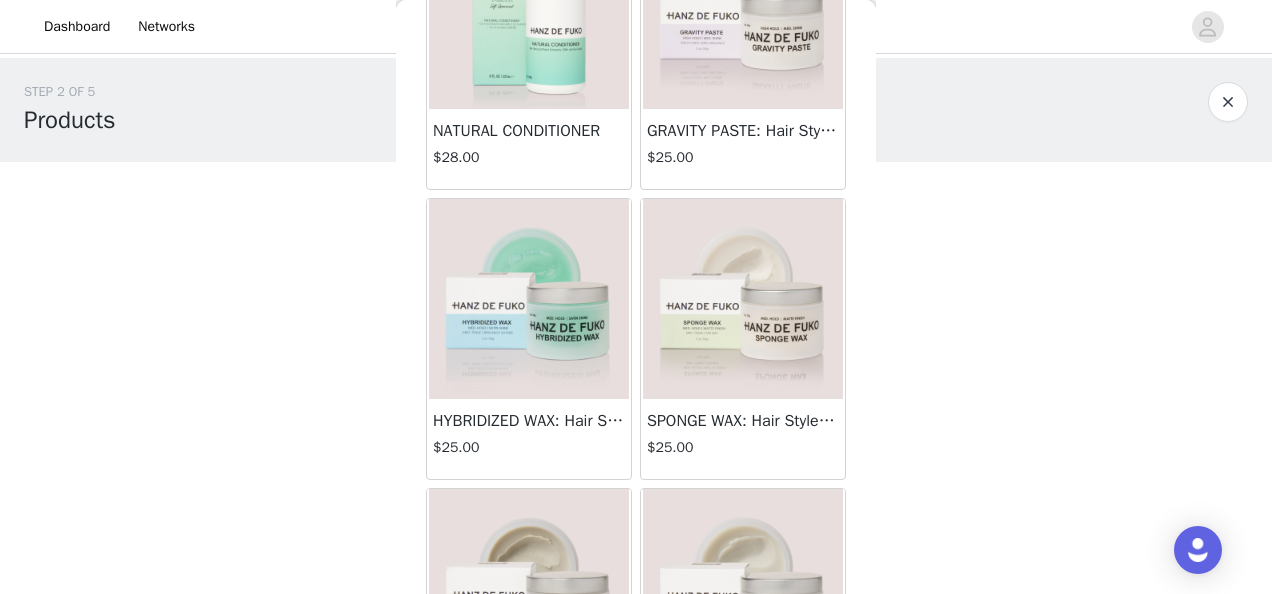 scroll, scrollTop: 784, scrollLeft: 0, axis: vertical 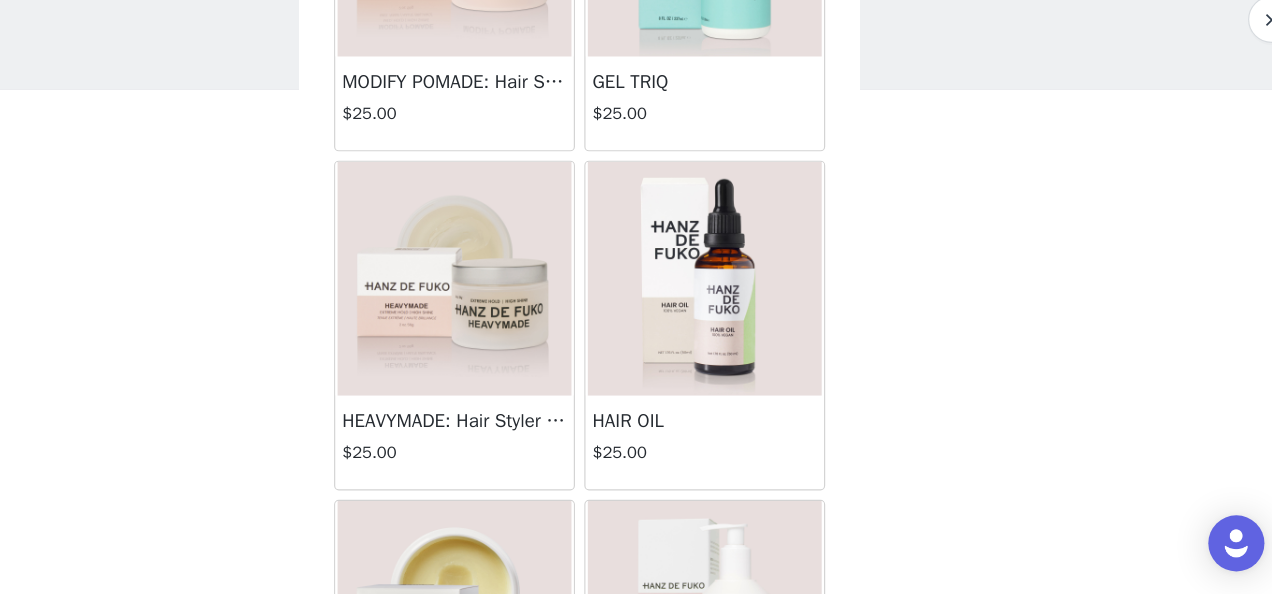 click at bounding box center (743, 324) 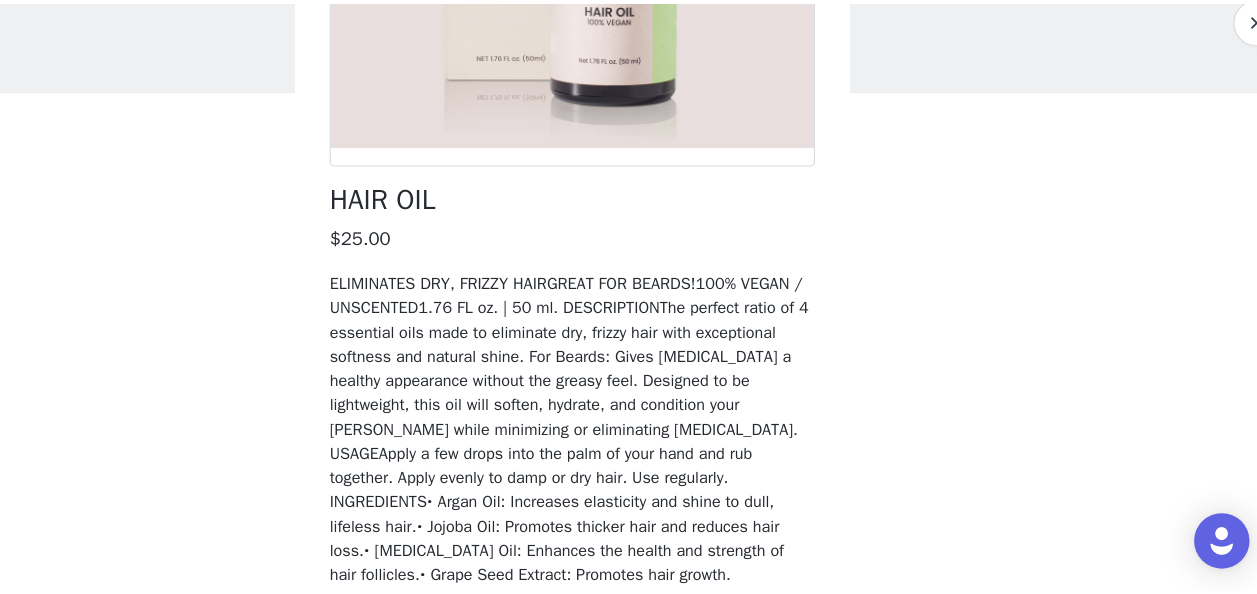 scroll, scrollTop: 404, scrollLeft: 0, axis: vertical 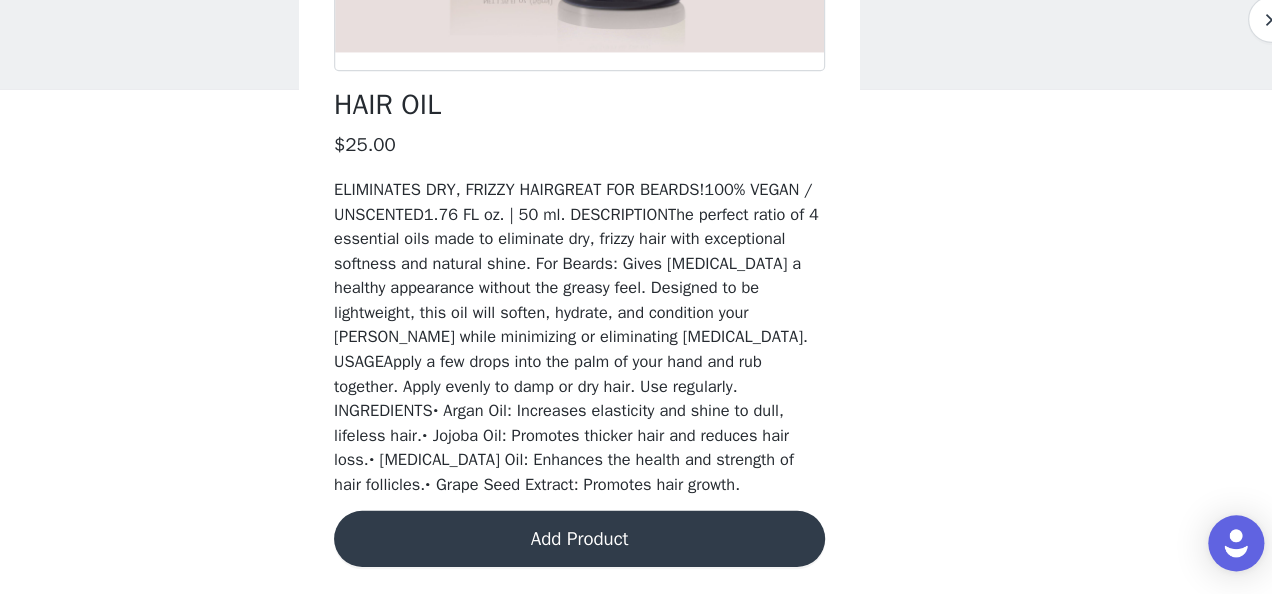 click on "Add Product" at bounding box center (636, 546) 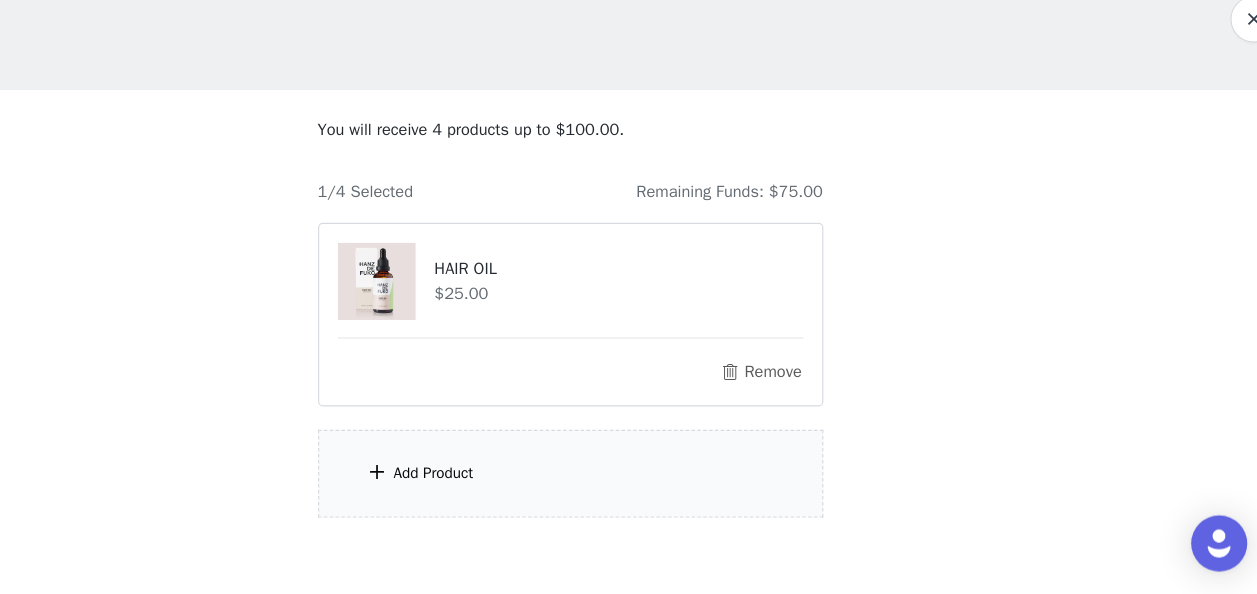 click on "Add Product" at bounding box center [629, 490] 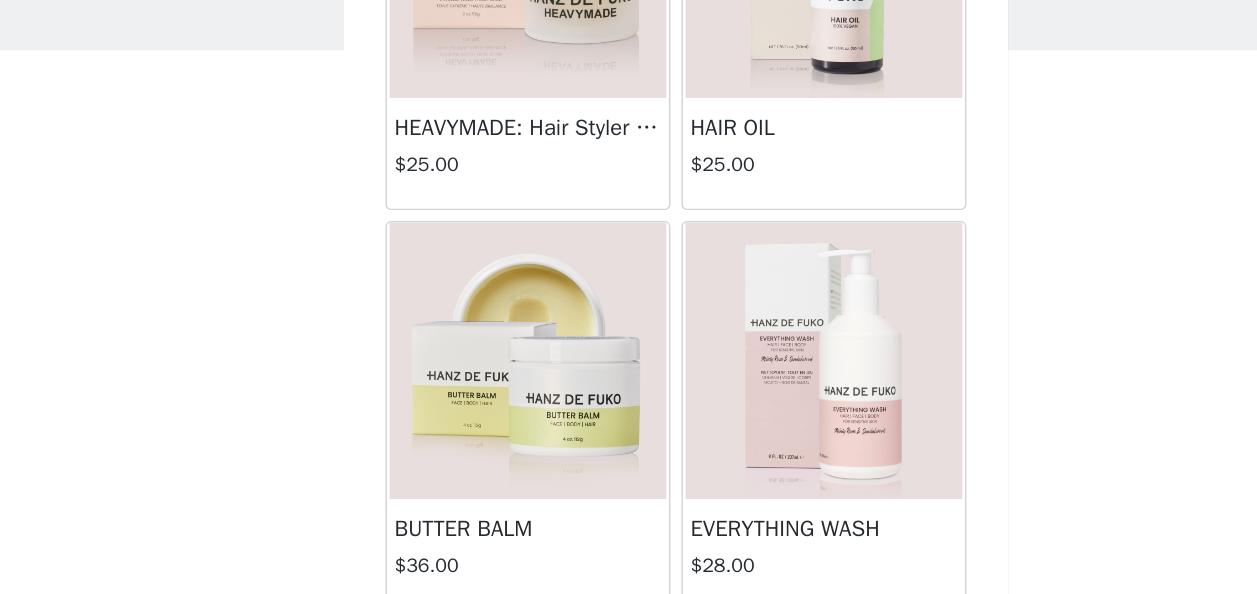 scroll, scrollTop: 2136, scrollLeft: 0, axis: vertical 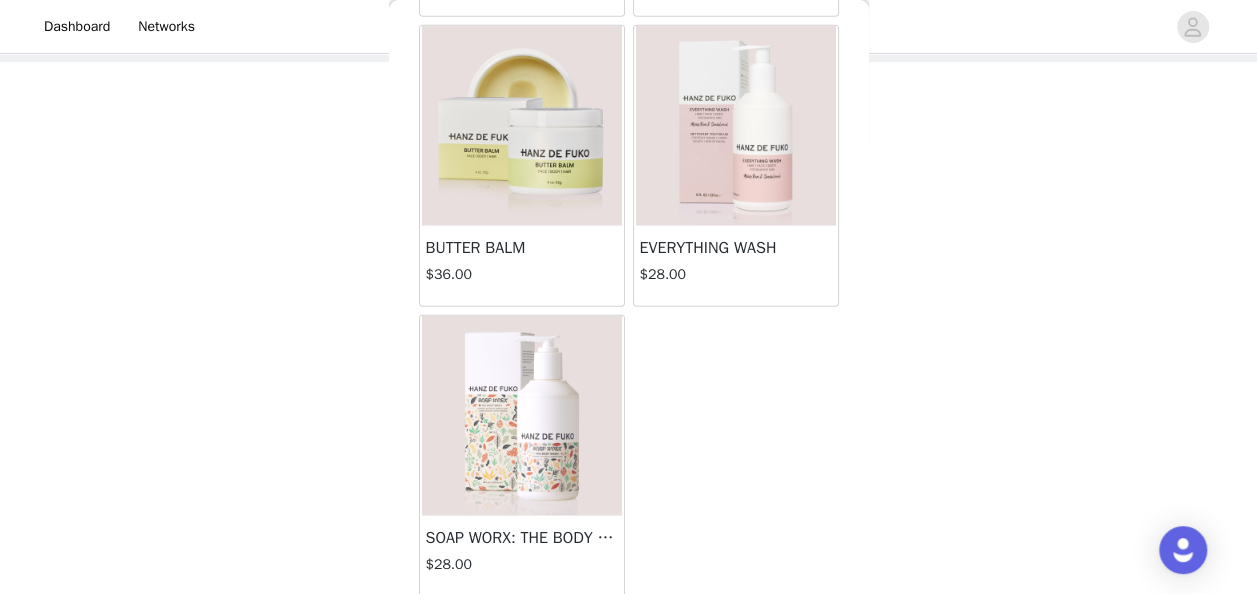 click on "Back       100% Organic Bar Soap   $20.00       GENTLE FACE WASH   $28.00       INVISIBLE SHAVE CREAM   $28.00       Deluxe Mini Kit   $14.00   Out of Stock     NATURAL CONDITIONER   $28.00       GRAVITY PASTE: Hair Styler - High Hold, Medium Shine   $25.00       HYBRIDIZED WAX: Hair Styler - Medium Hold, Satin Shine   $25.00       SPONGE WAX: Hair Styler - Medium Hold, Matte Finish   $25.00       QUICKSAND: Hair Styler - High Hold, Dry Matte Finish   $25.00       CLAYMATION: Hair Styler - High Hold, Matte Finish   $25.00       NATURAL SHAMPOO   $28.00       SCHEME CREAM: Hair Styler - Medium Hold, Natural Shine   $25.00       MODIFY POMADE: Hair Styler - Medium Hold, High Shine   $25.00       GEL TRIQ   $25.00       HEAVYMADE: Hair Styler - Extreme Hold, High Shine   $25.00       HAIR OIL   $25.00       BUTTER BALM   $36.00       EVERYTHING WASH   $28.00       SOAP WORX: THE BODY WASH Jasmine, Vetiver & Orange Rind   $28.00" at bounding box center [629, 297] 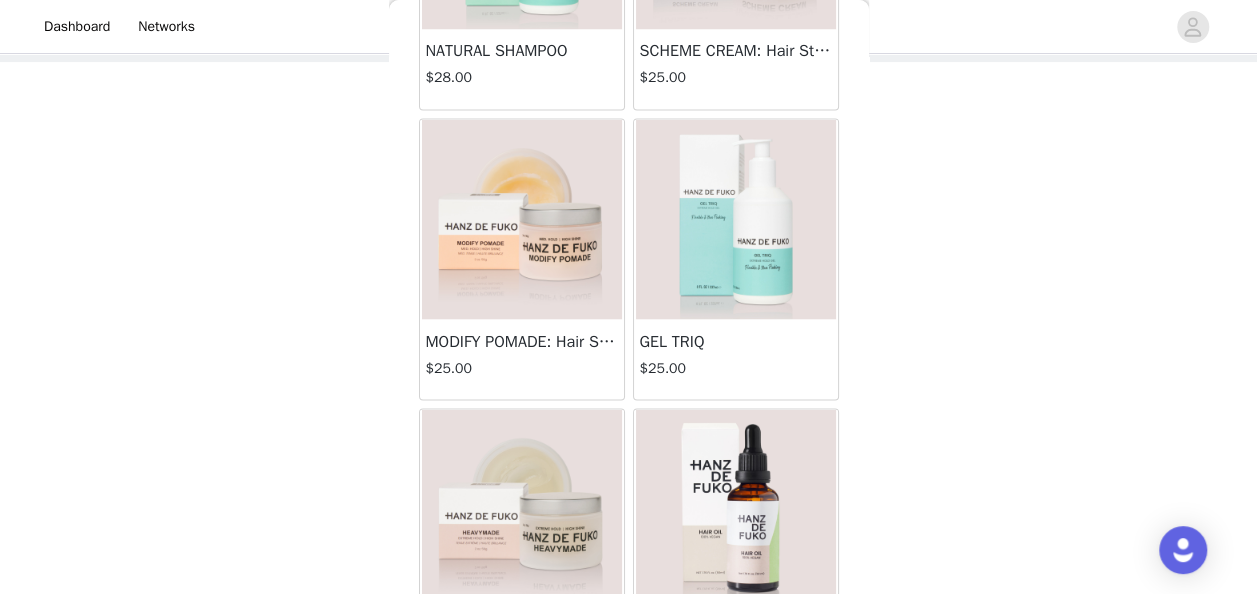 scroll, scrollTop: 1692, scrollLeft: 0, axis: vertical 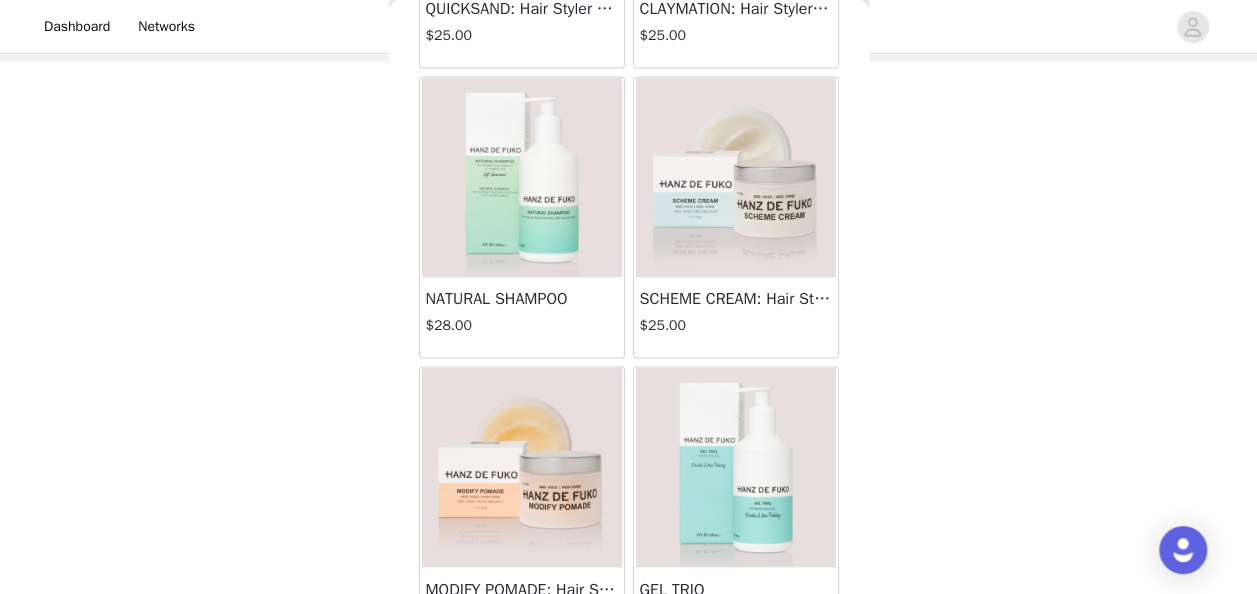 click at bounding box center (522, 177) 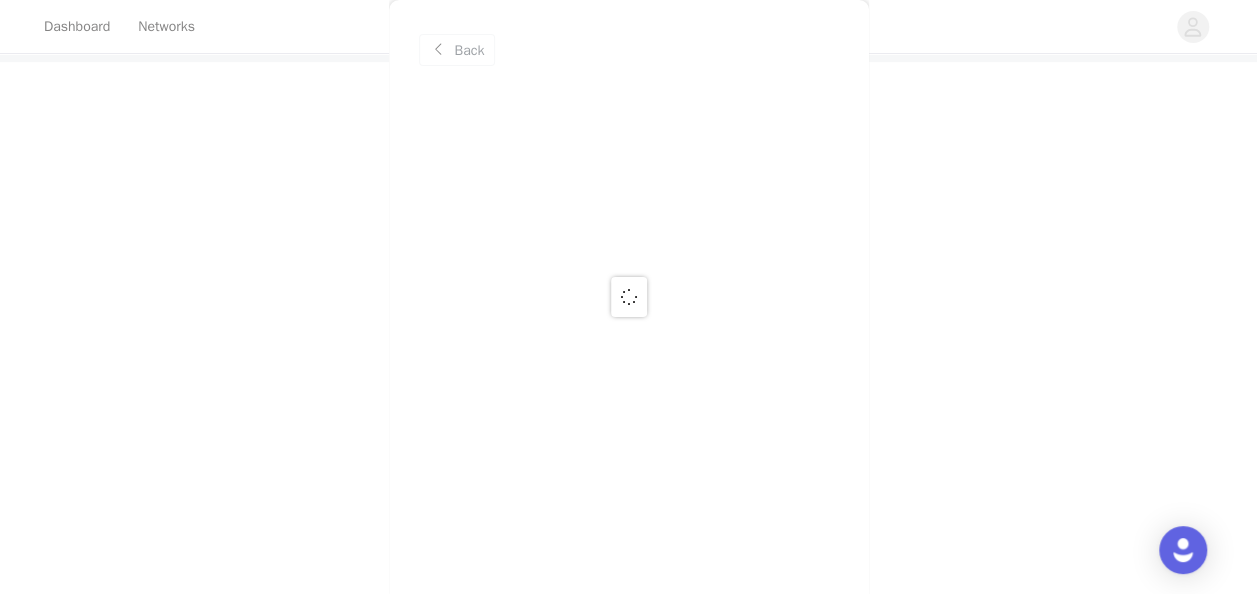 scroll, scrollTop: 0, scrollLeft: 0, axis: both 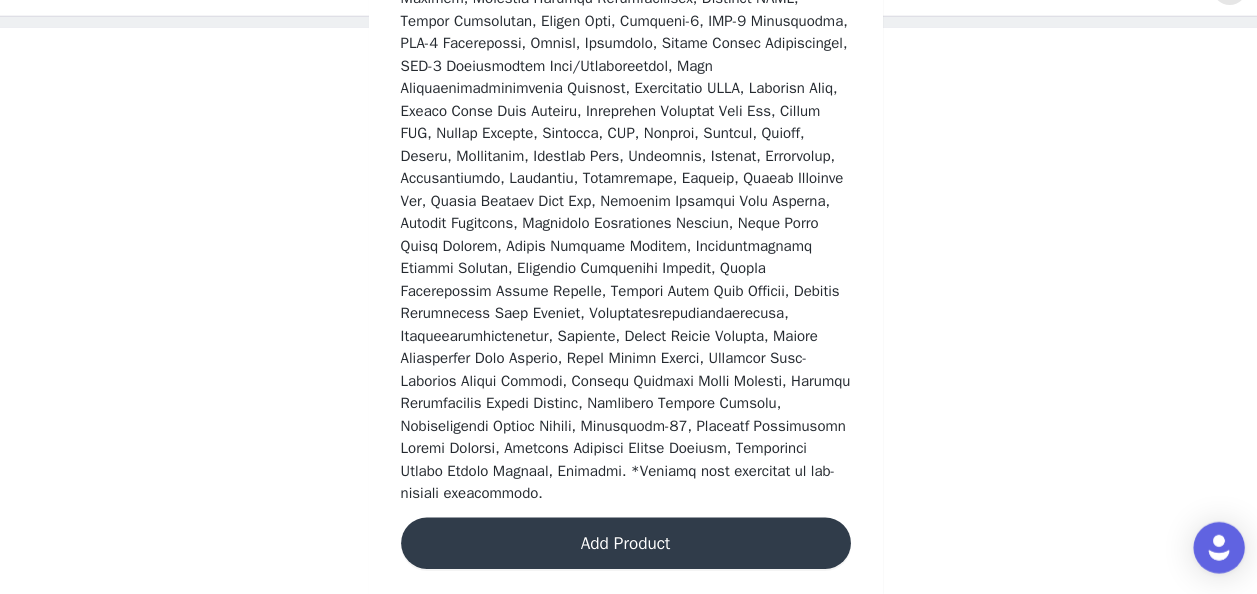 click on "Add Product" at bounding box center (629, 546) 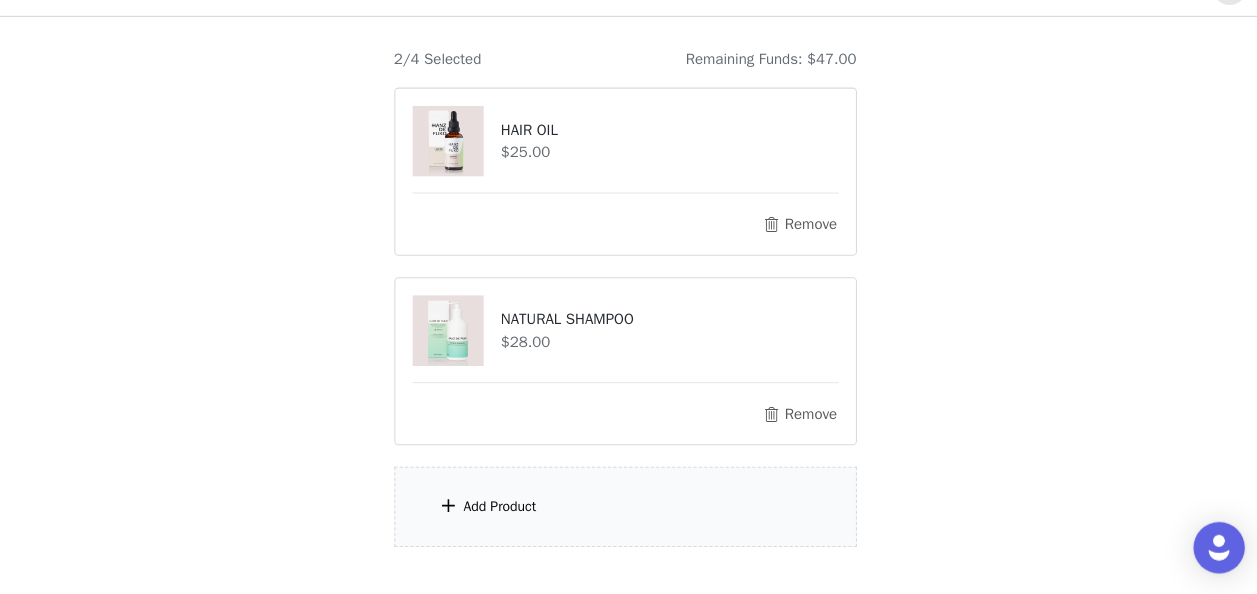 scroll, scrollTop: 158, scrollLeft: 0, axis: vertical 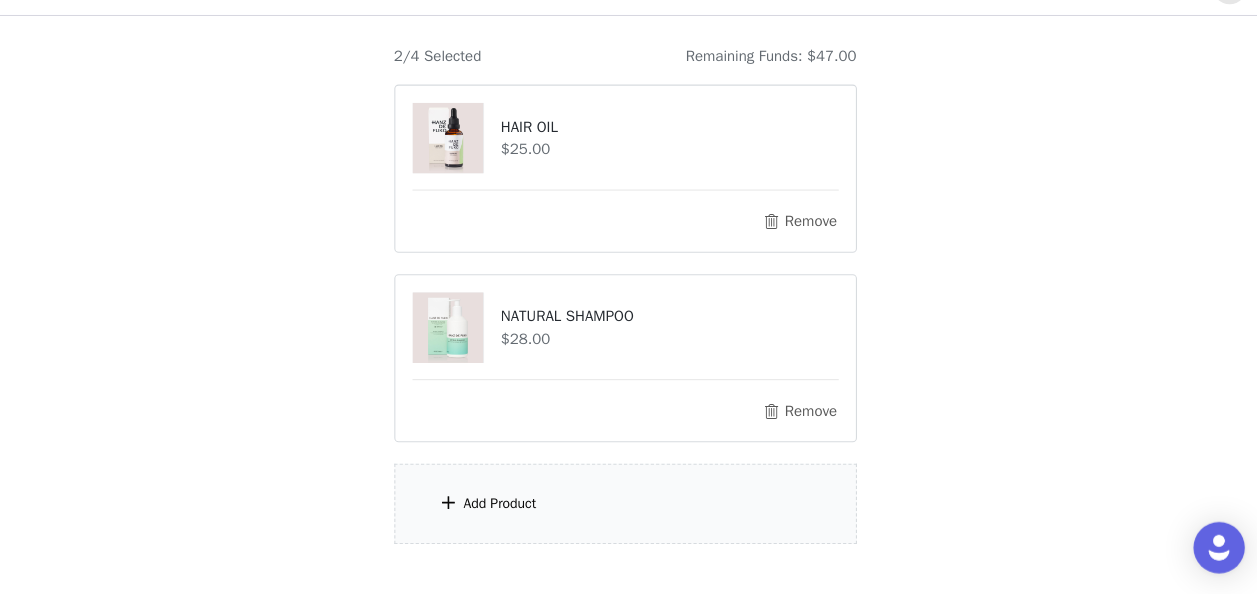 click on "Add Product" at bounding box center (512, 509) 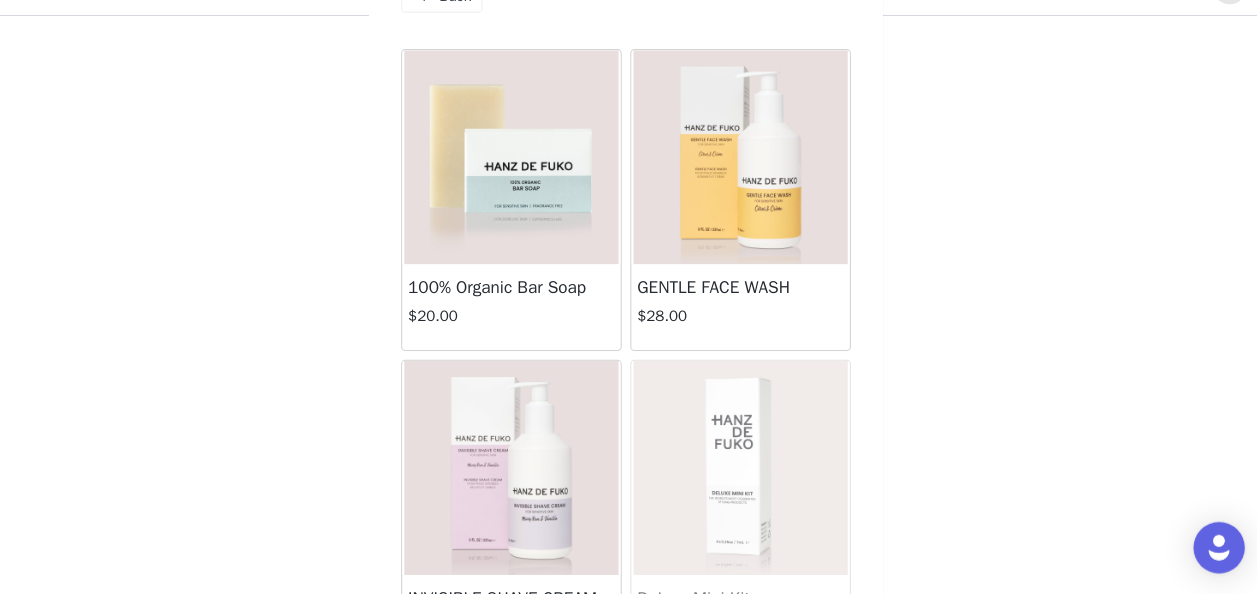 scroll, scrollTop: 14, scrollLeft: 0, axis: vertical 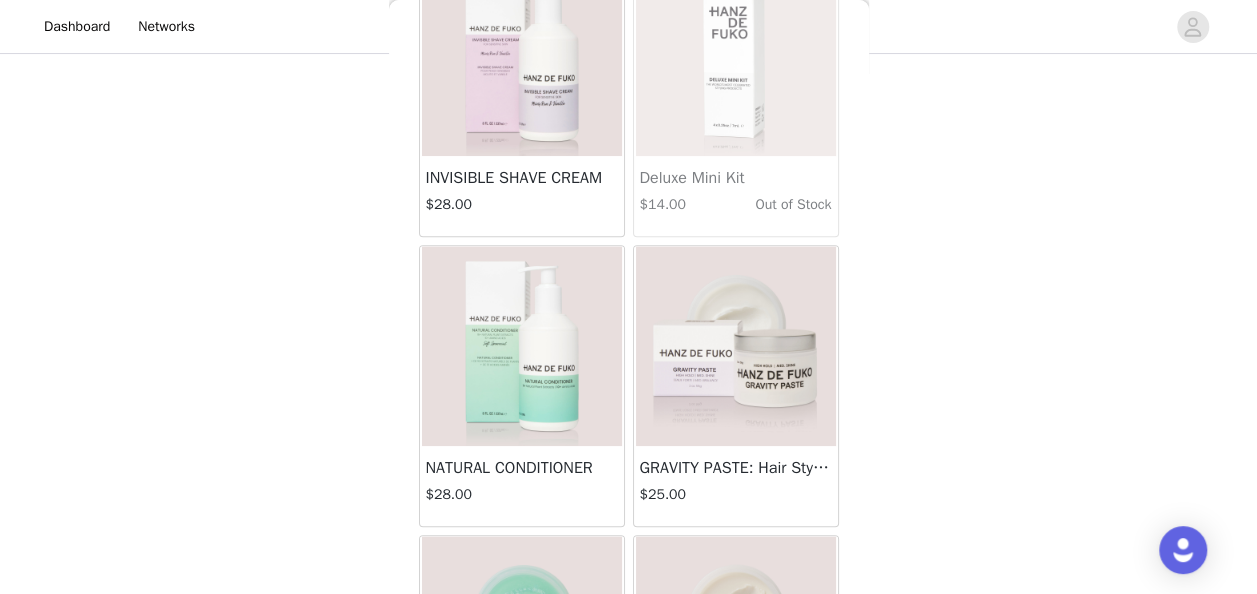 click at bounding box center (522, 346) 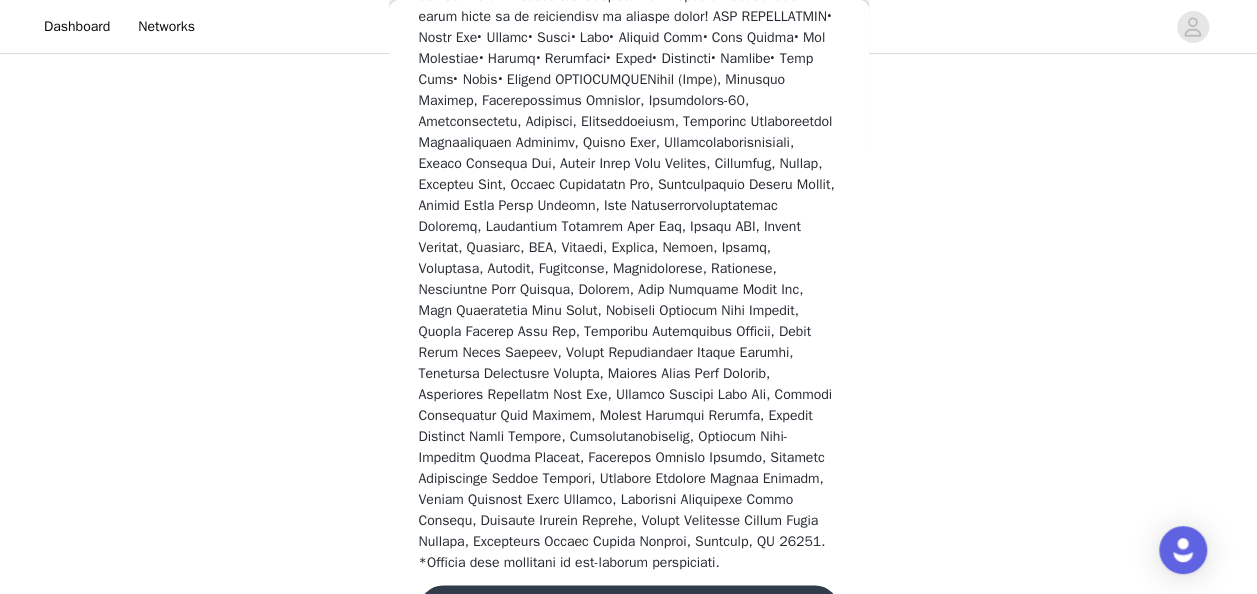 scroll, scrollTop: 929, scrollLeft: 0, axis: vertical 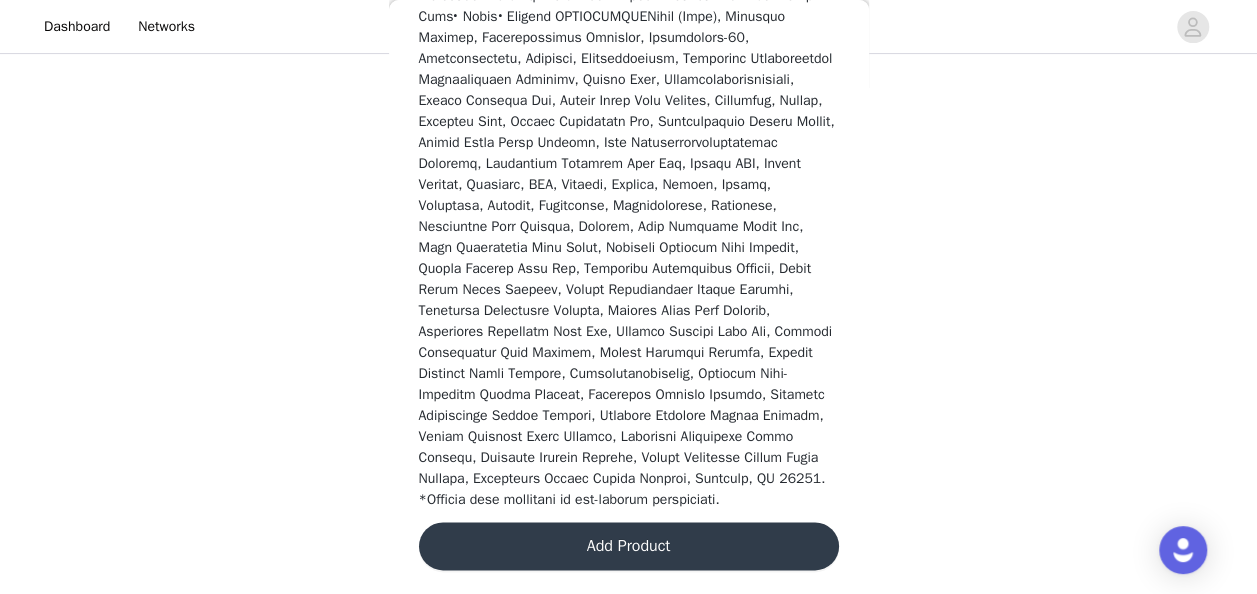 click on "Add Product" at bounding box center [629, 546] 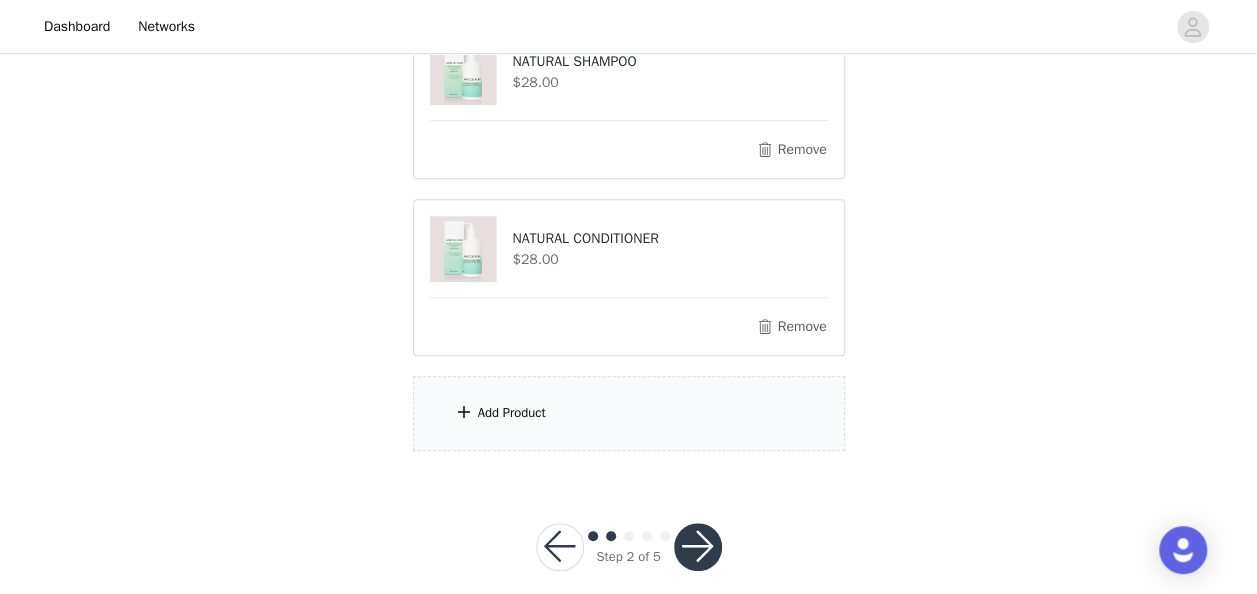 scroll, scrollTop: 453, scrollLeft: 0, axis: vertical 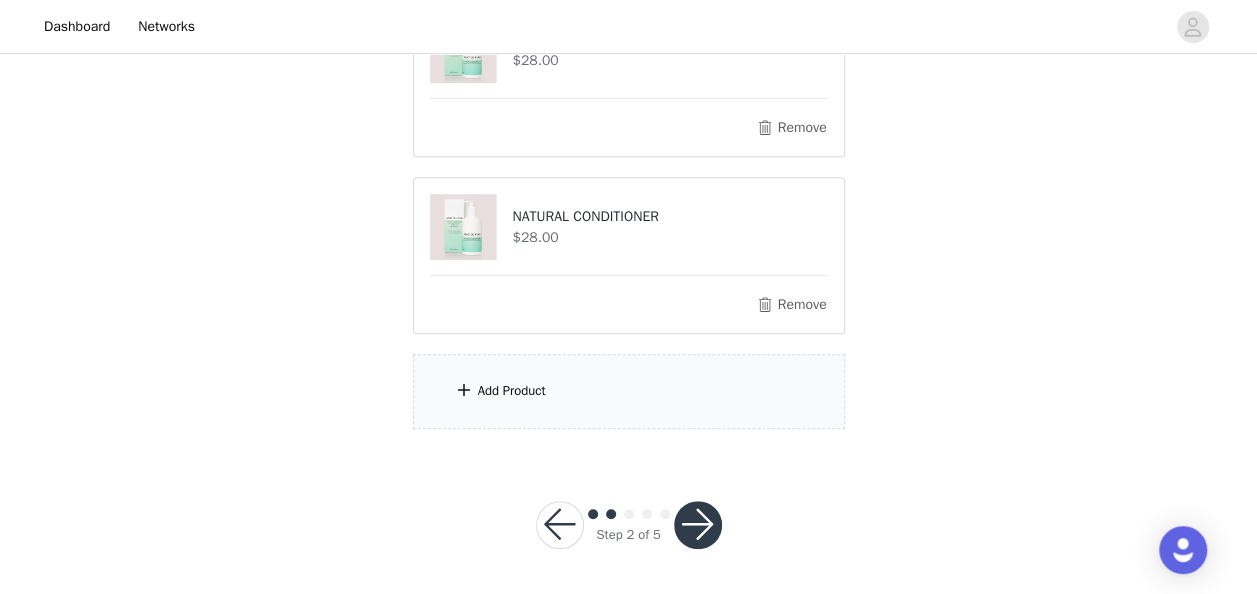 click on "Add Product" at bounding box center (512, 391) 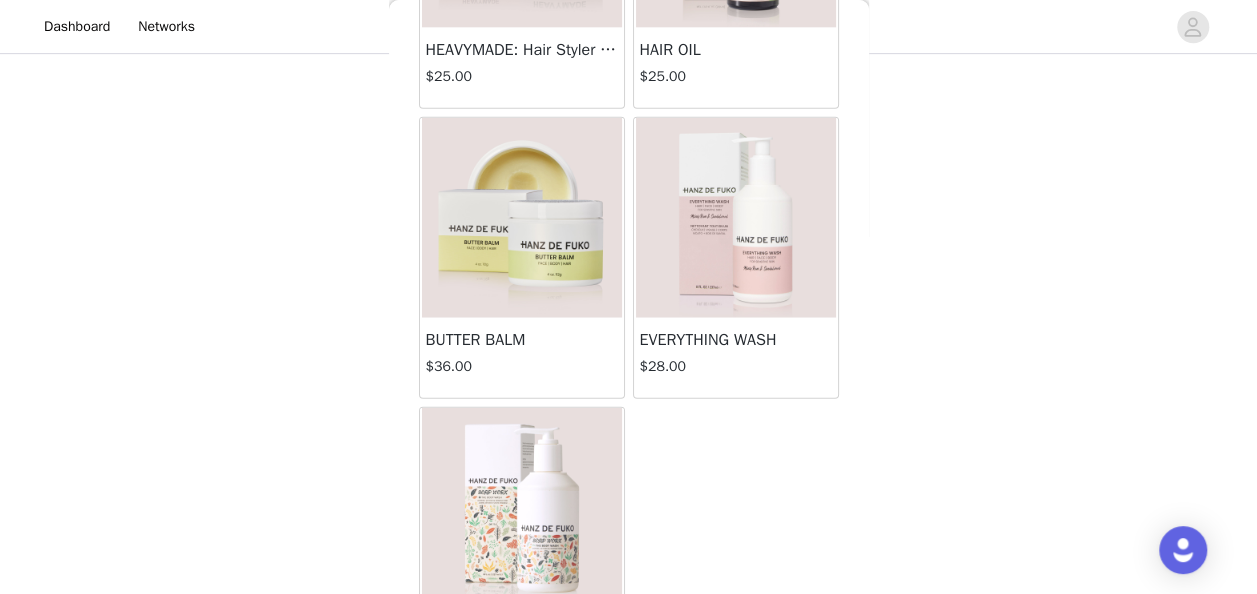 scroll, scrollTop: 2292, scrollLeft: 0, axis: vertical 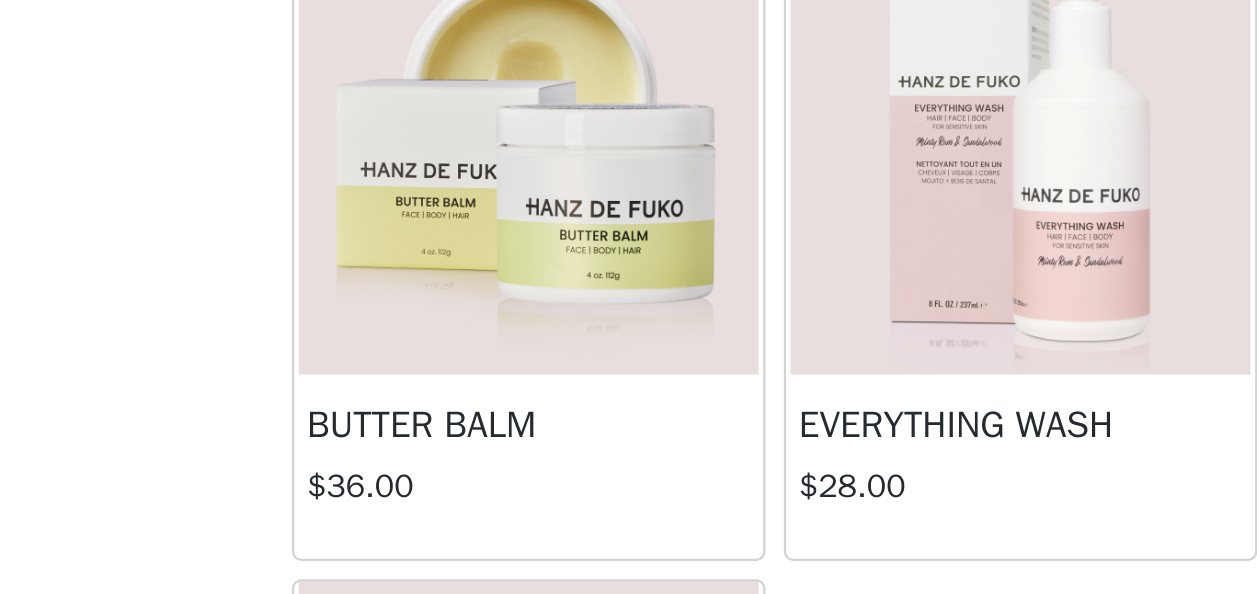 drag, startPoint x: 516, startPoint y: 293, endPoint x: 485, endPoint y: 286, distance: 31.780497 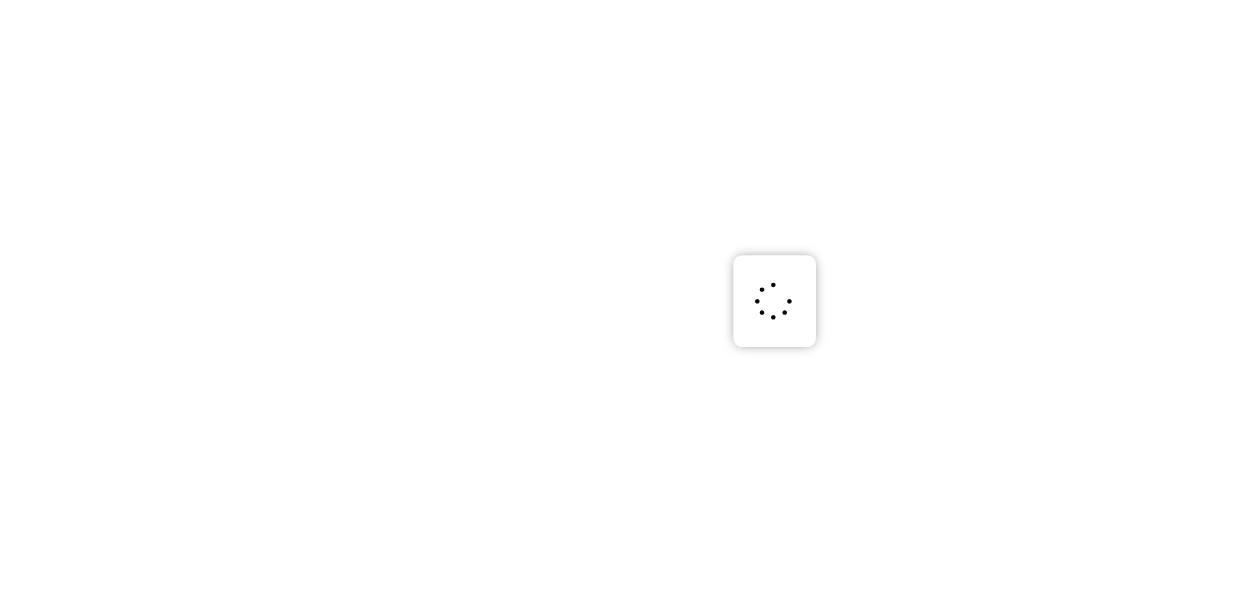 scroll, scrollTop: 0, scrollLeft: 0, axis: both 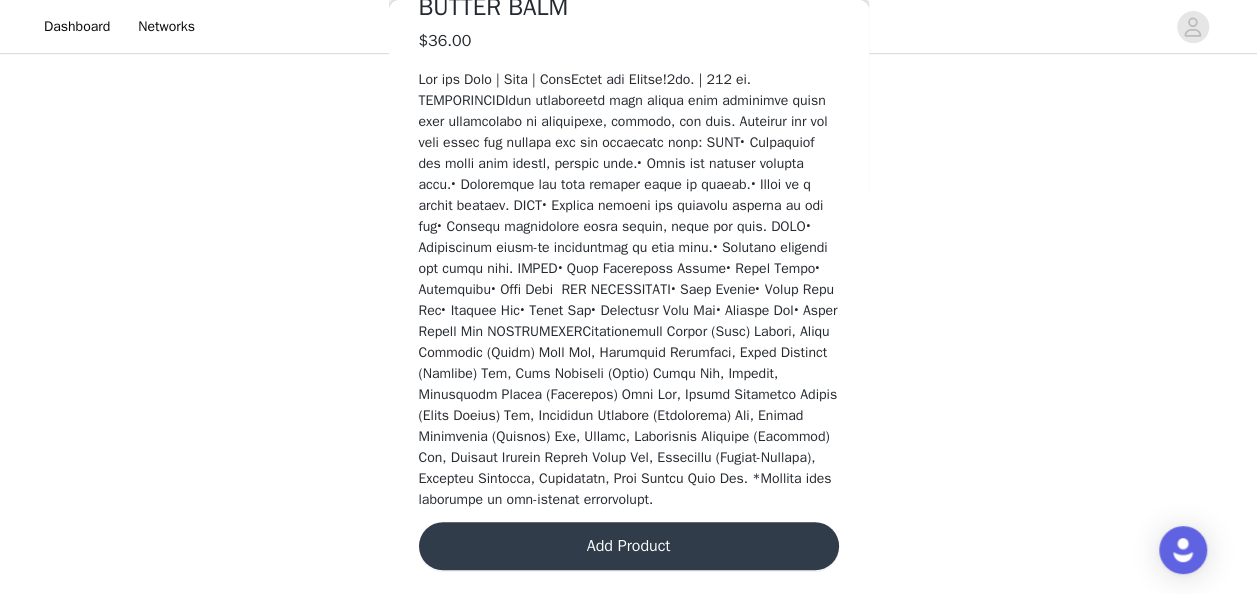click on "Add Product" at bounding box center [629, 546] 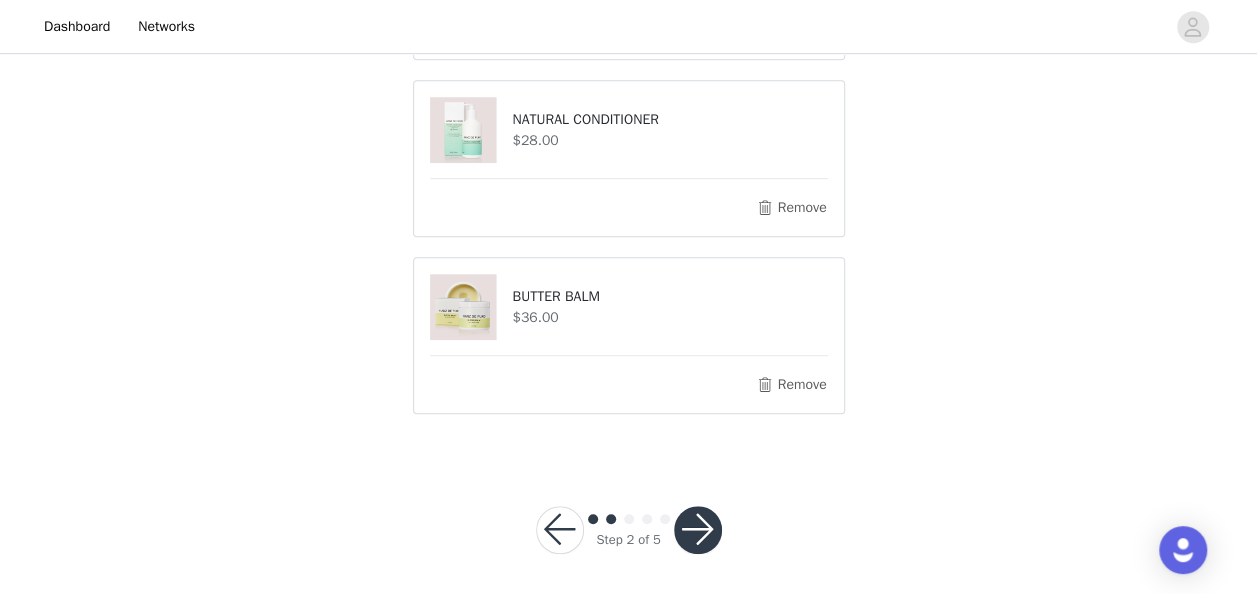 scroll, scrollTop: 519, scrollLeft: 0, axis: vertical 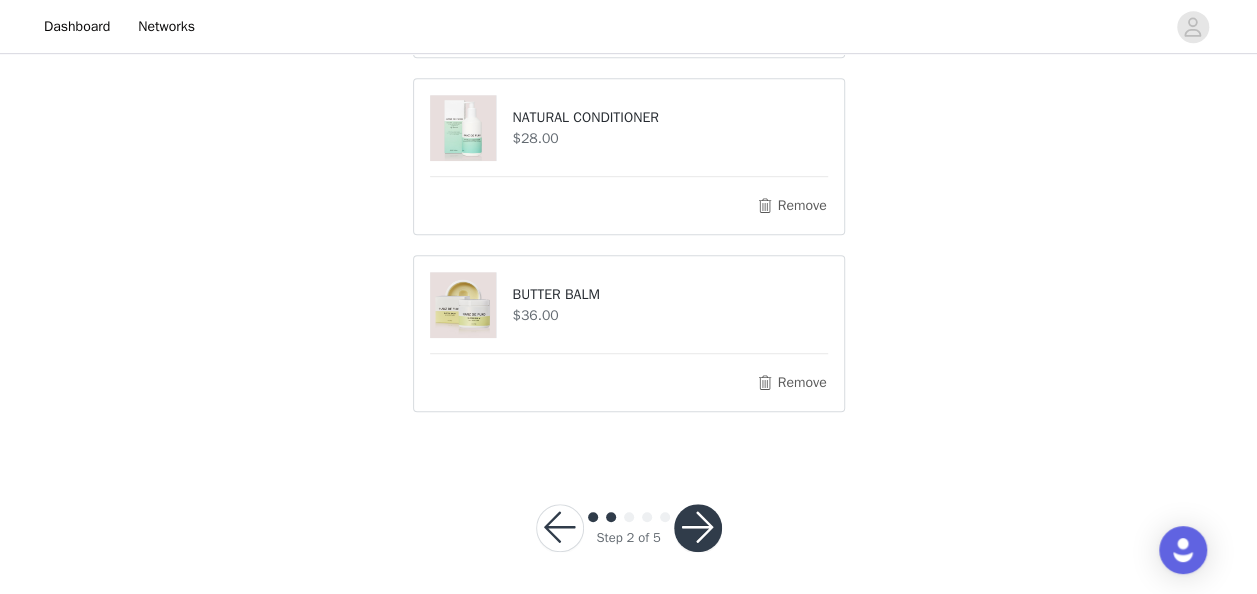 click at bounding box center [698, 528] 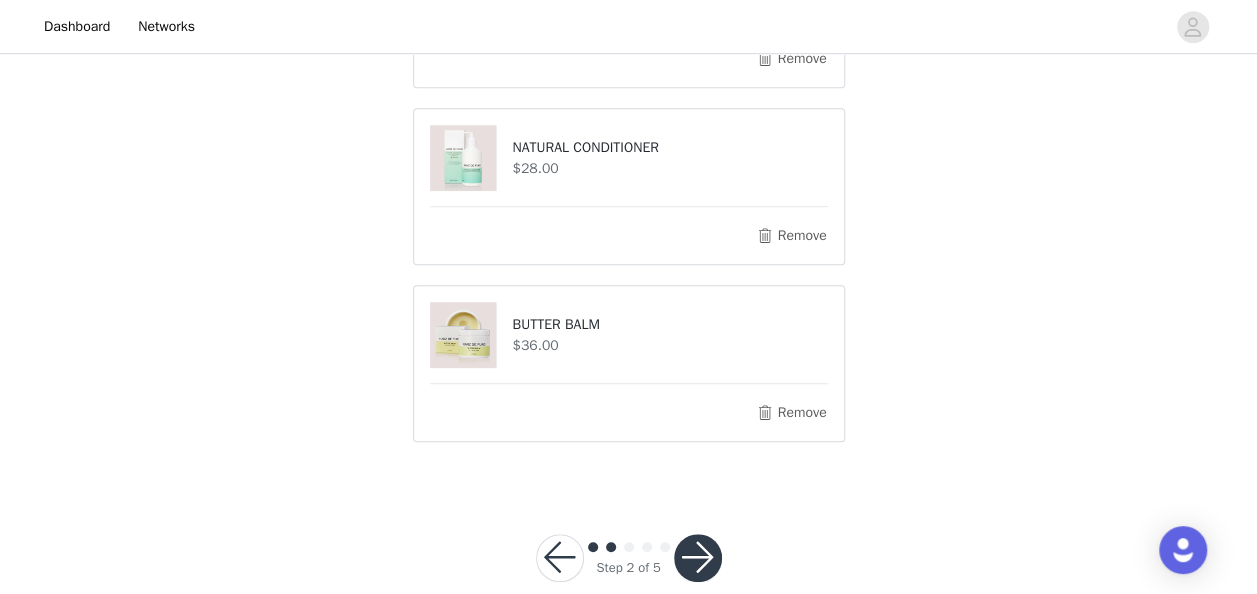 scroll, scrollTop: 564, scrollLeft: 0, axis: vertical 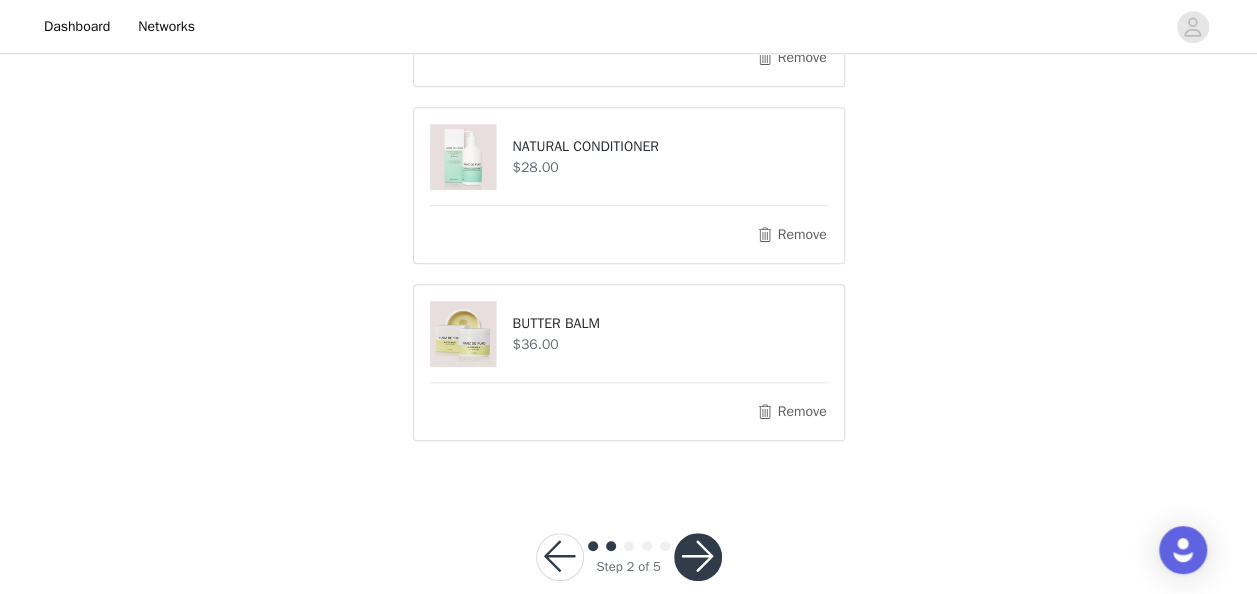 click at bounding box center [463, 334] 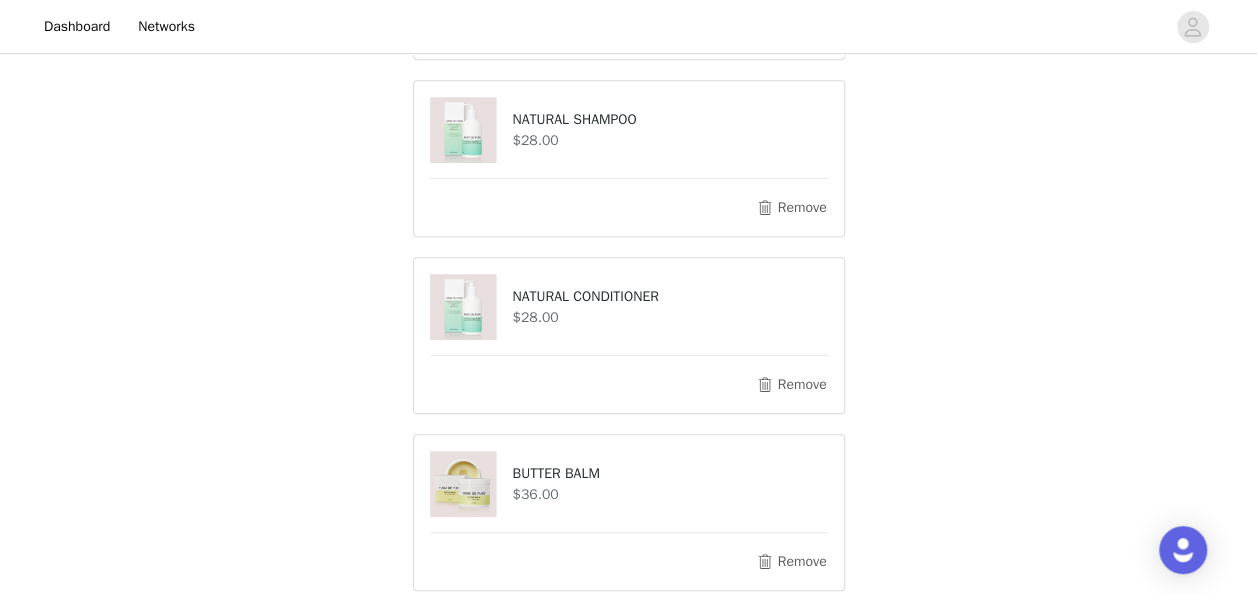 scroll, scrollTop: 430, scrollLeft: 0, axis: vertical 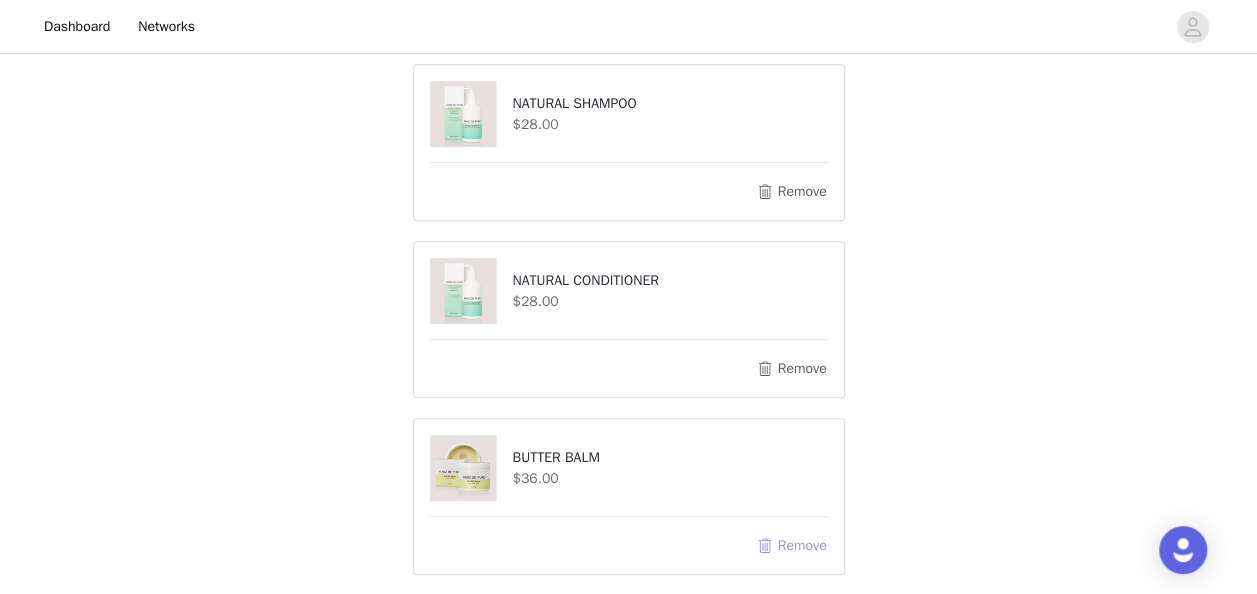 click on "Remove" at bounding box center [791, 546] 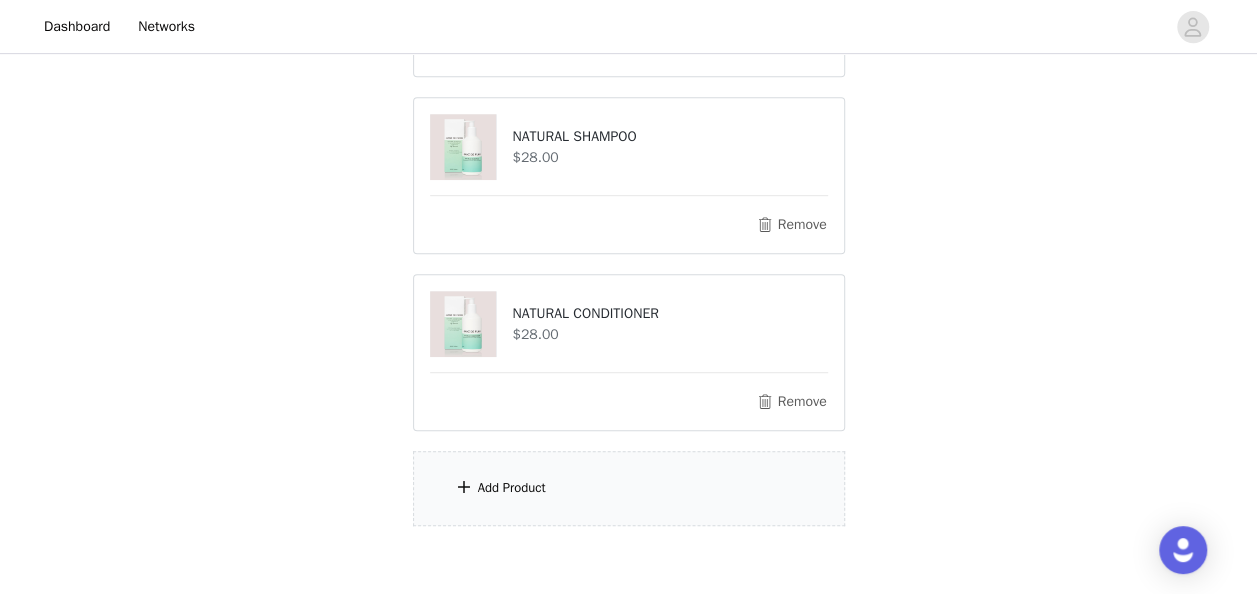 scroll, scrollTop: 454, scrollLeft: 0, axis: vertical 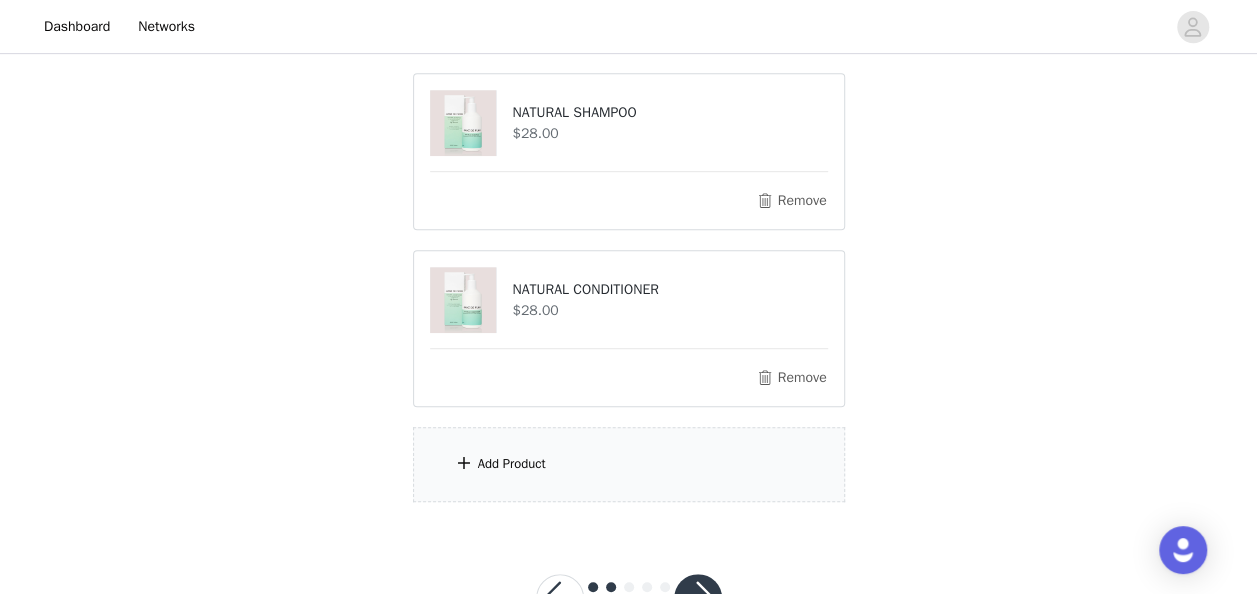 click on "Add Product" at bounding box center [629, 464] 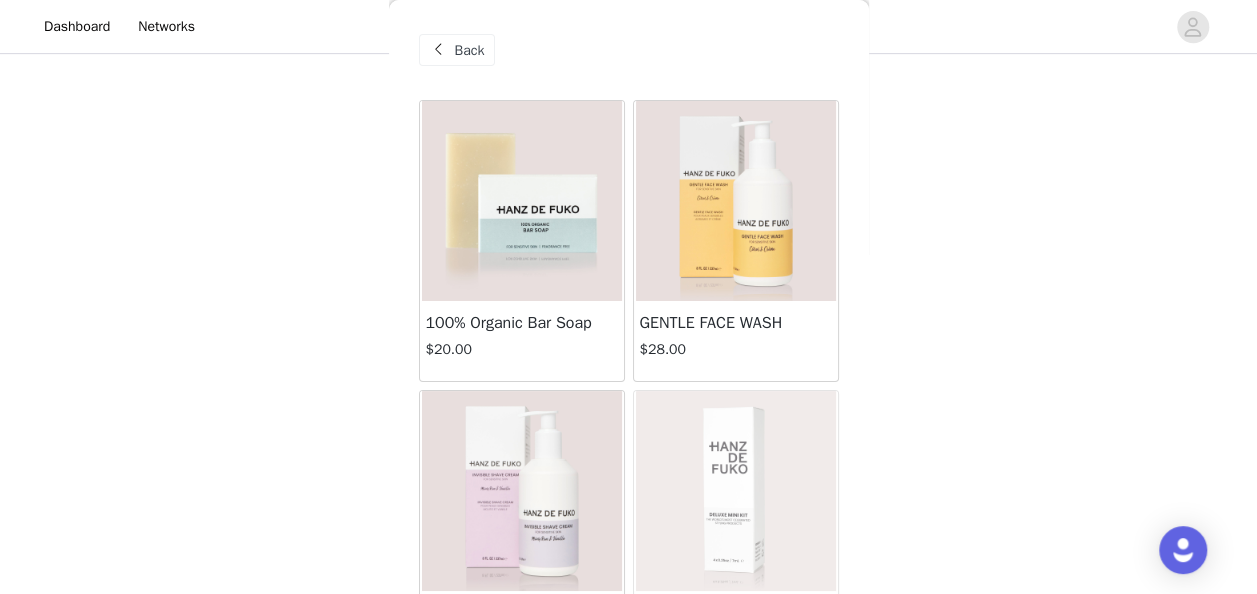 scroll, scrollTop: 0, scrollLeft: 0, axis: both 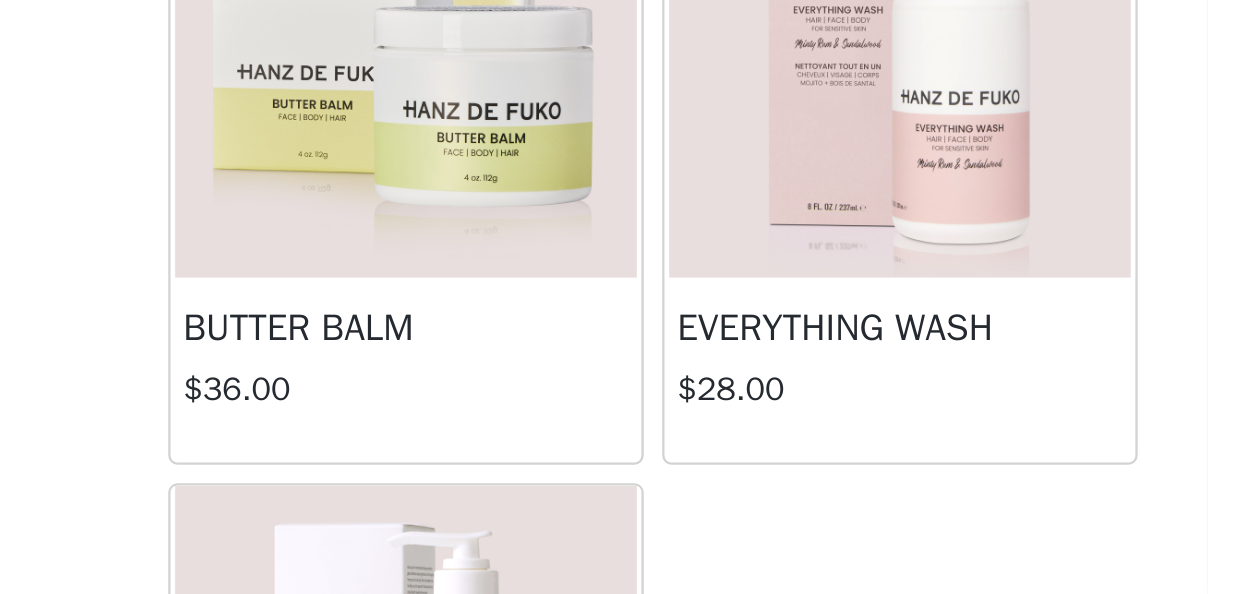 click at bounding box center (522, 357) 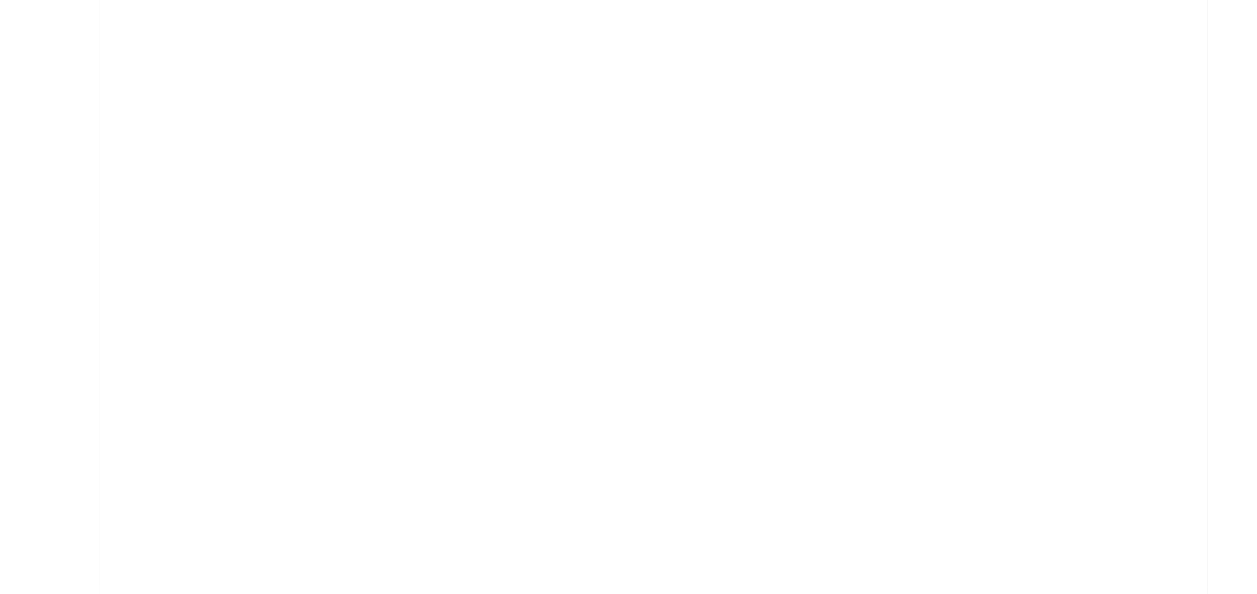 scroll, scrollTop: 593, scrollLeft: 0, axis: vertical 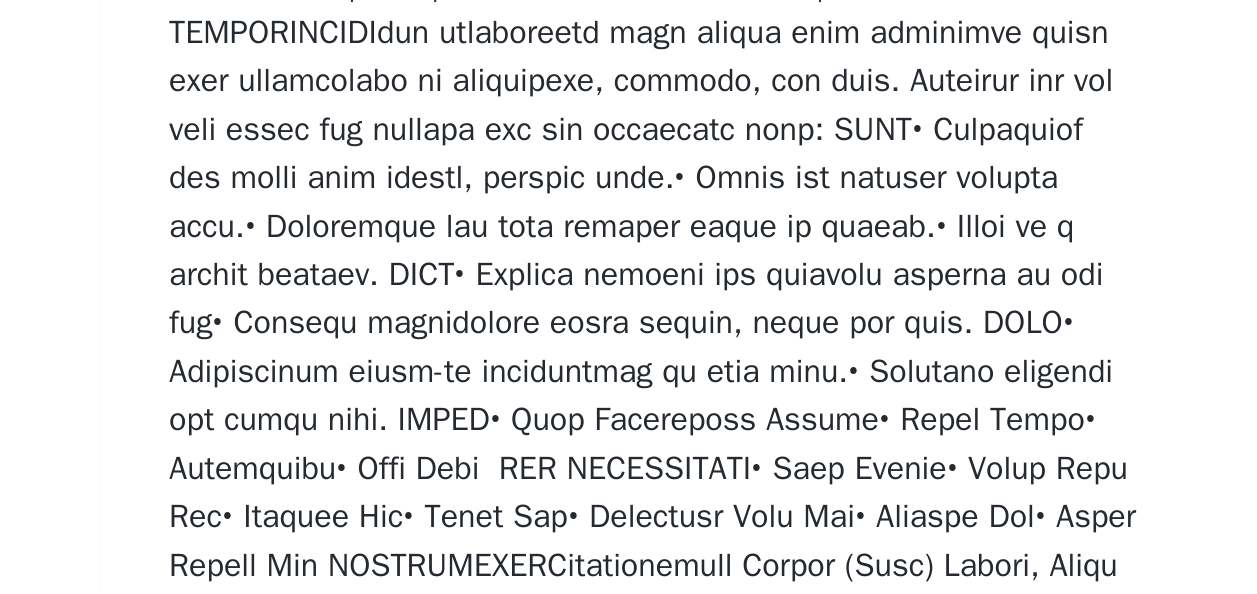 click at bounding box center (628, 289) 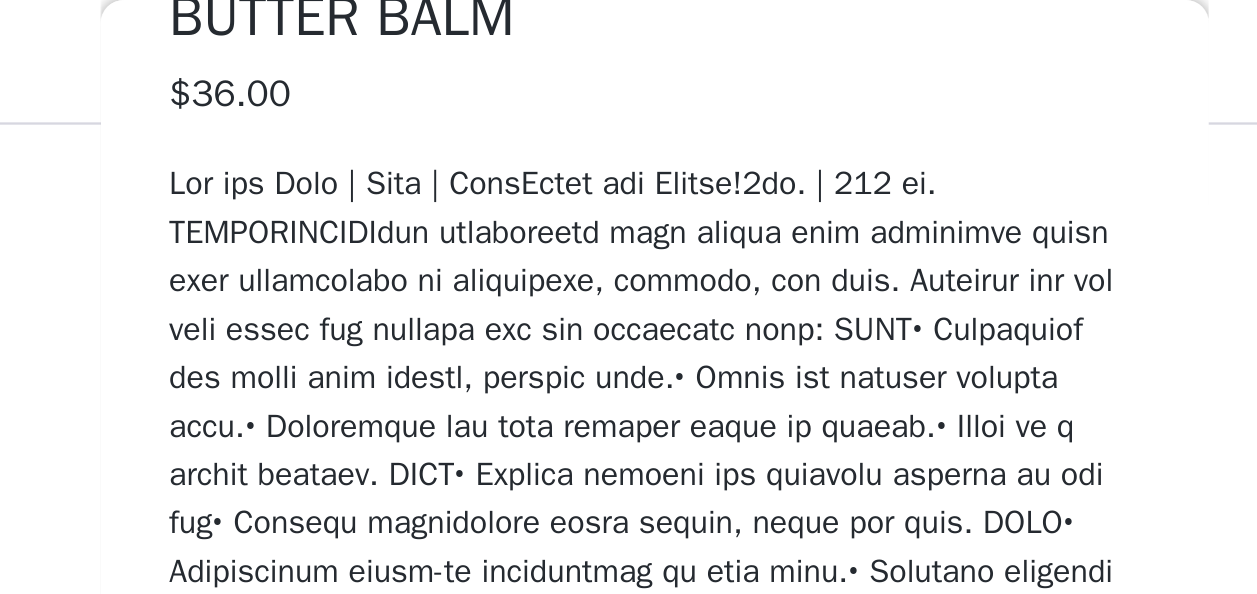scroll, scrollTop: 502, scrollLeft: 0, axis: vertical 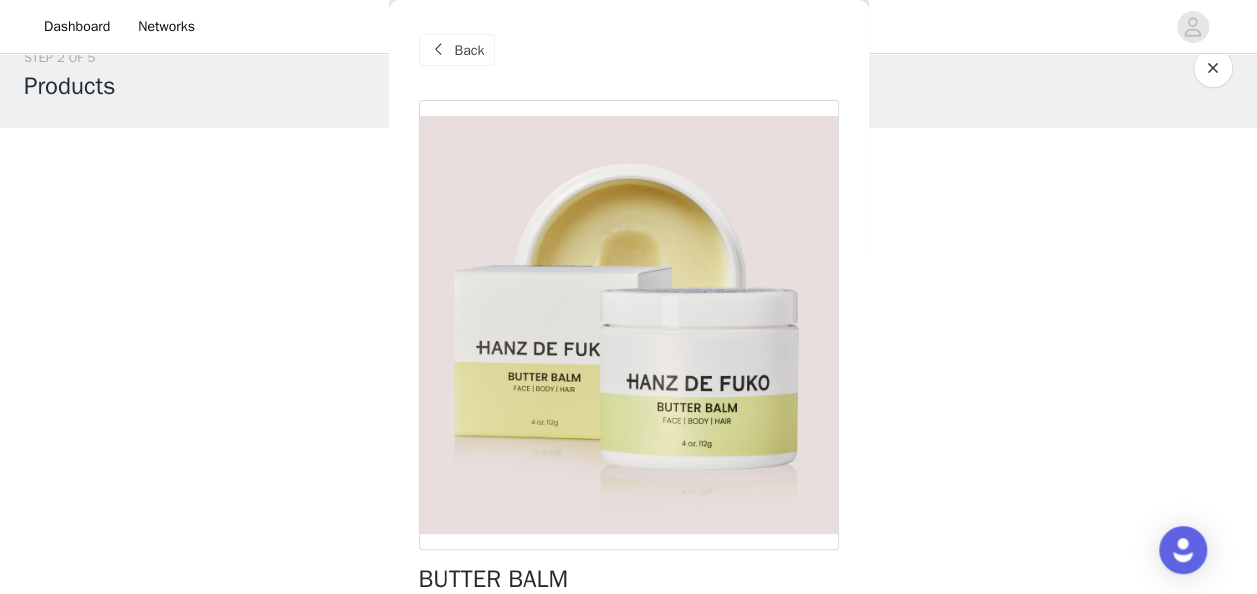 click at bounding box center [439, 50] 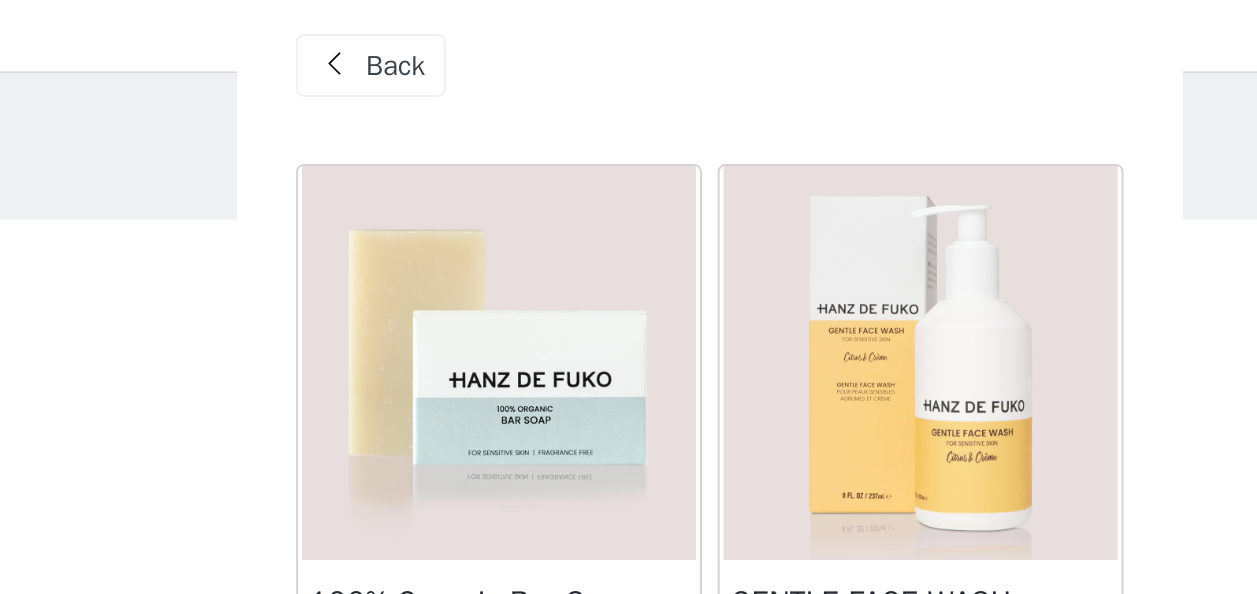 scroll, scrollTop: 0, scrollLeft: 0, axis: both 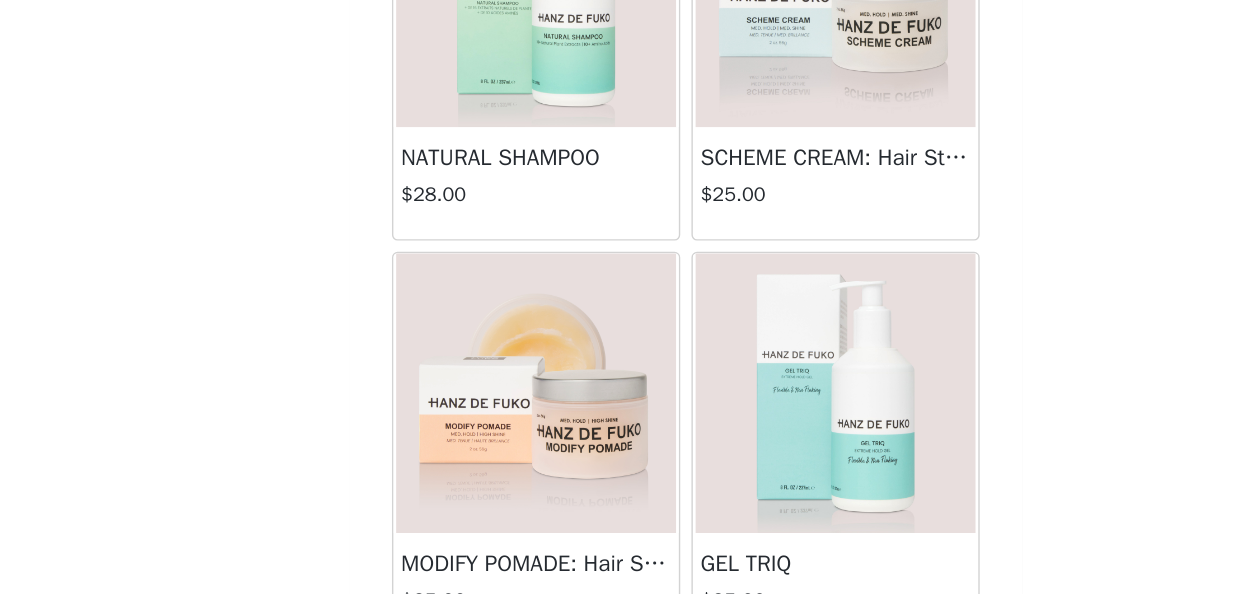 click at bounding box center [522, 450] 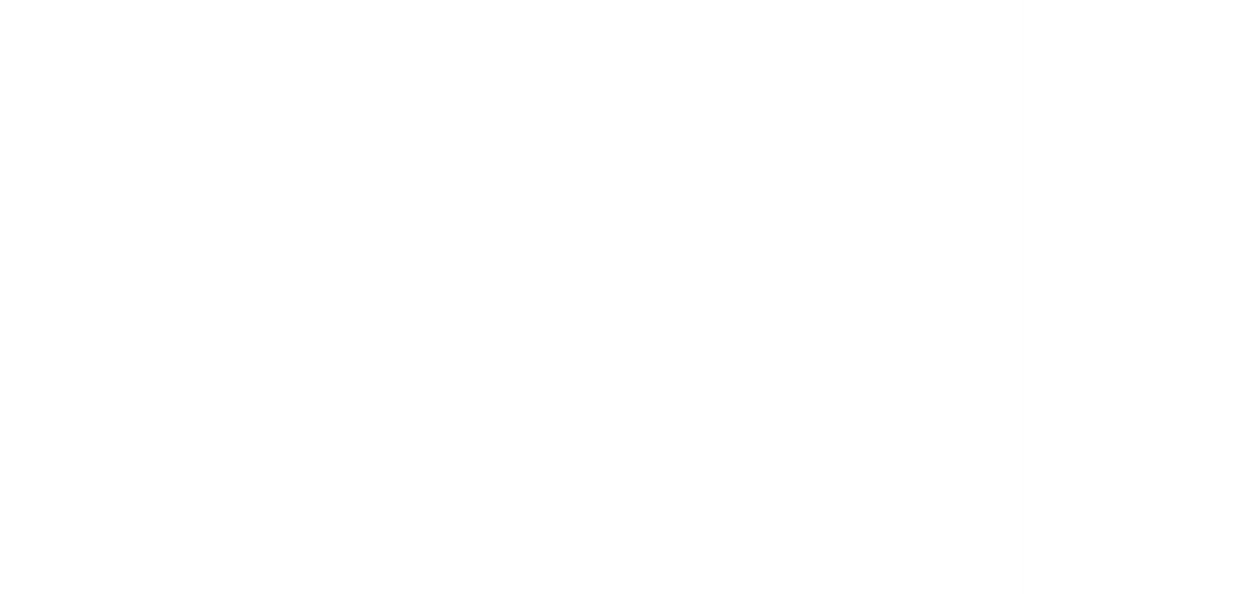 scroll, scrollTop: 0, scrollLeft: 0, axis: both 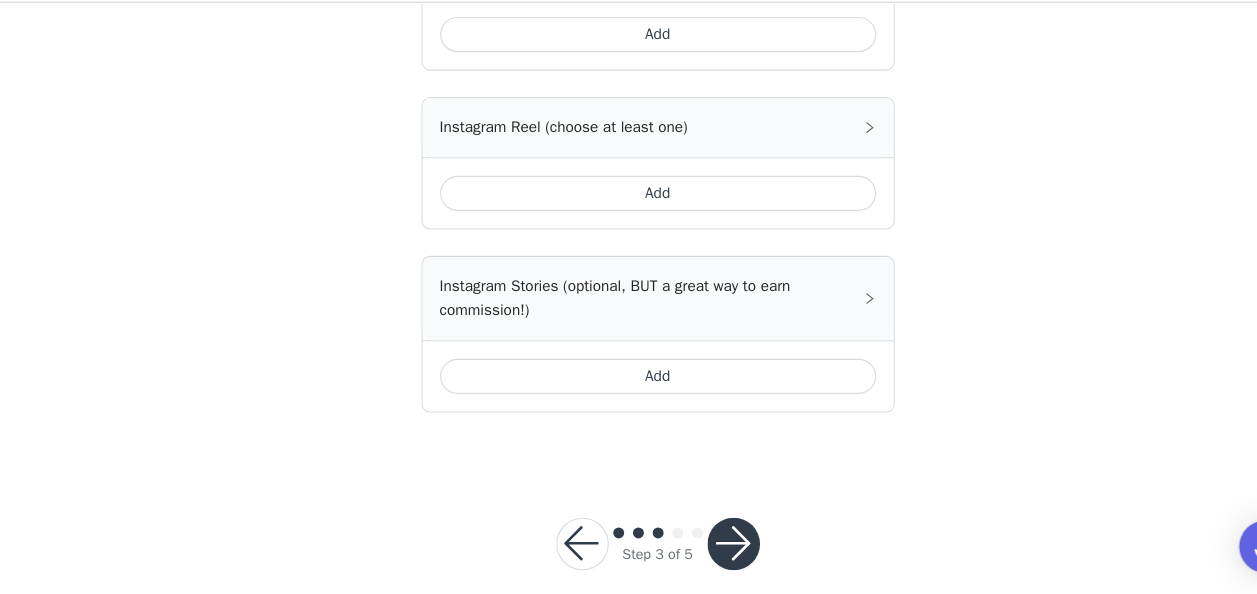 click at bounding box center (611, 538) 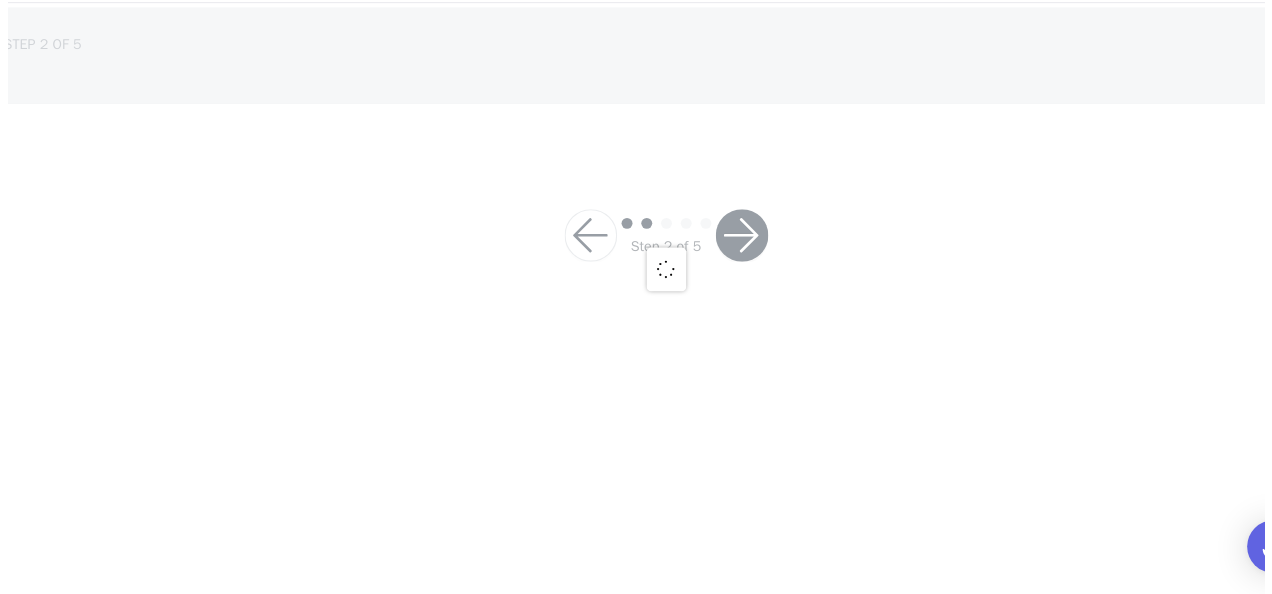 scroll, scrollTop: 0, scrollLeft: 0, axis: both 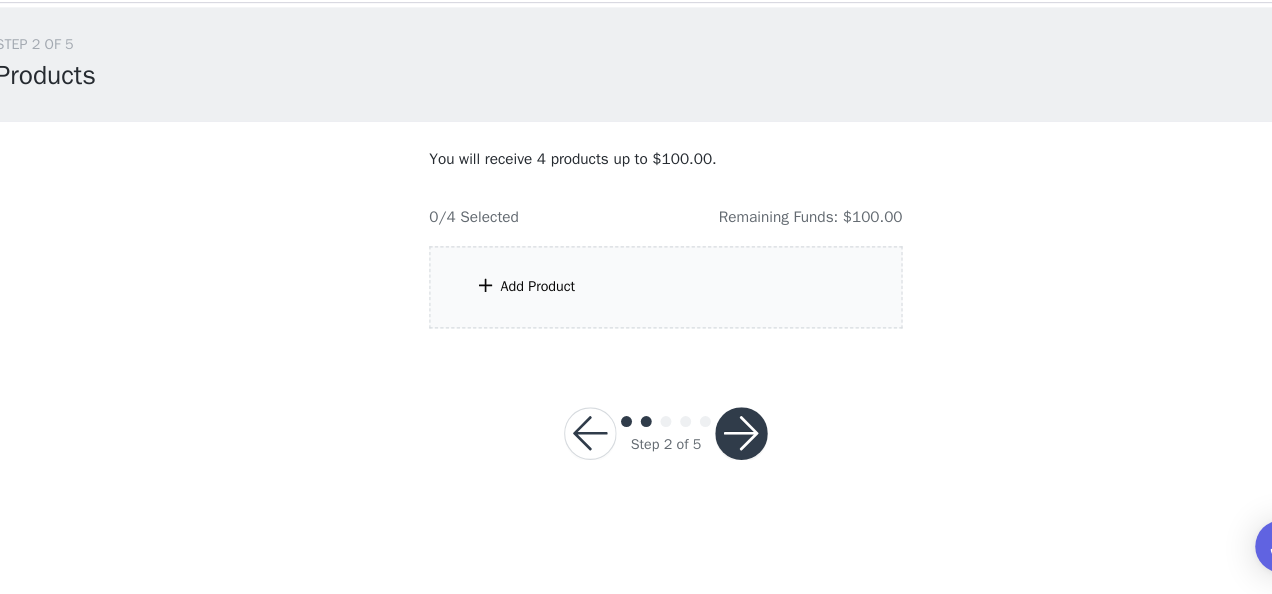 click on "You will receive 4 products up to $100.00.       0/4 Selected   Remaining Funds: $100.00         Add Product" at bounding box center (636, 268) 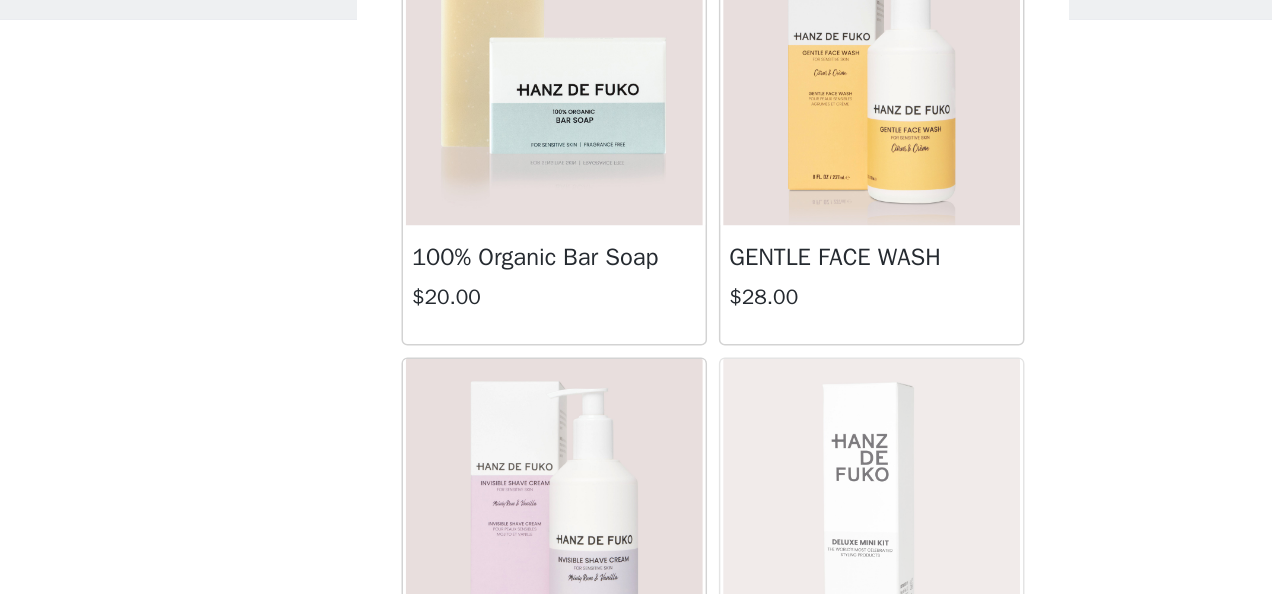 scroll, scrollTop: 0, scrollLeft: 0, axis: both 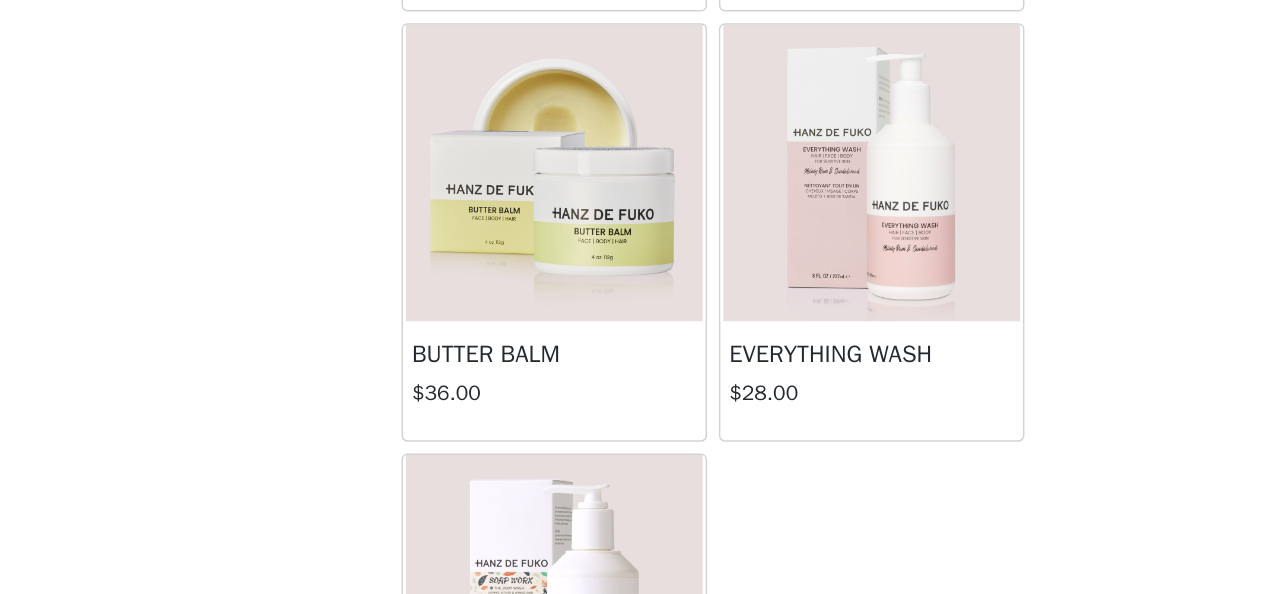 click at bounding box center (529, 310) 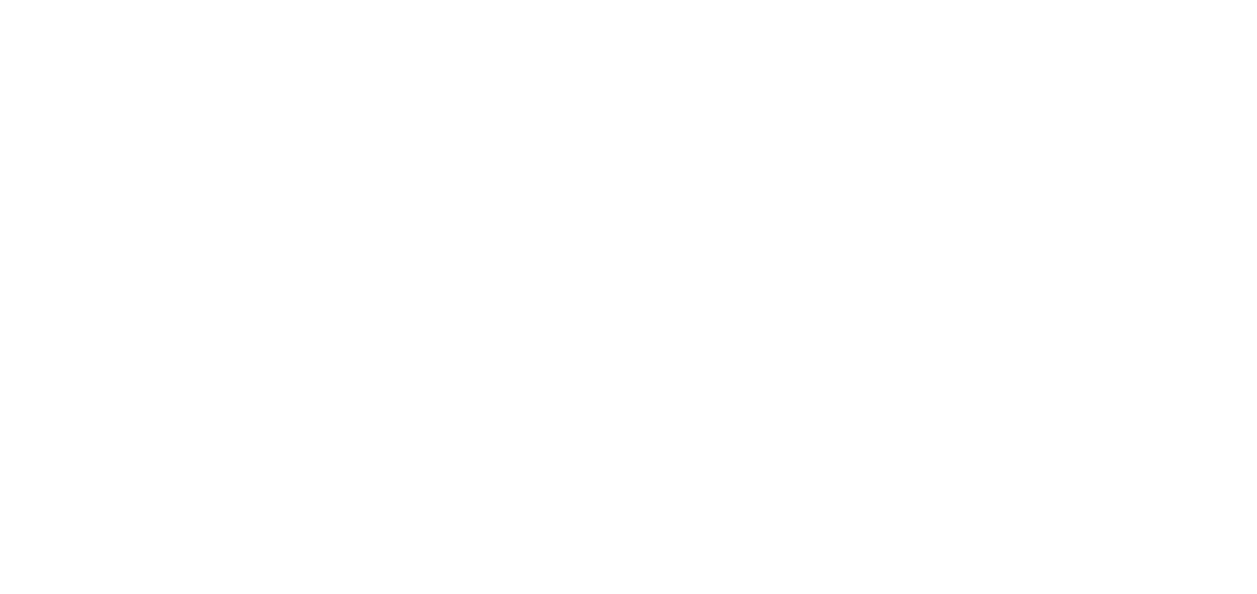 scroll, scrollTop: 593, scrollLeft: 0, axis: vertical 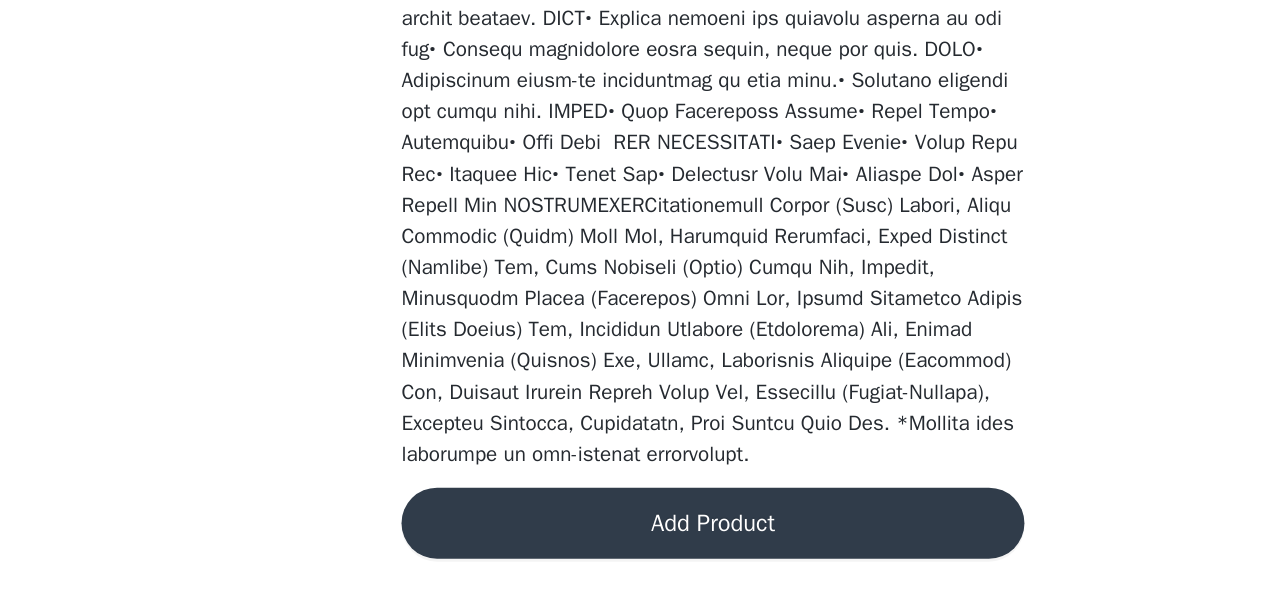 click on "Add Product" at bounding box center [636, 546] 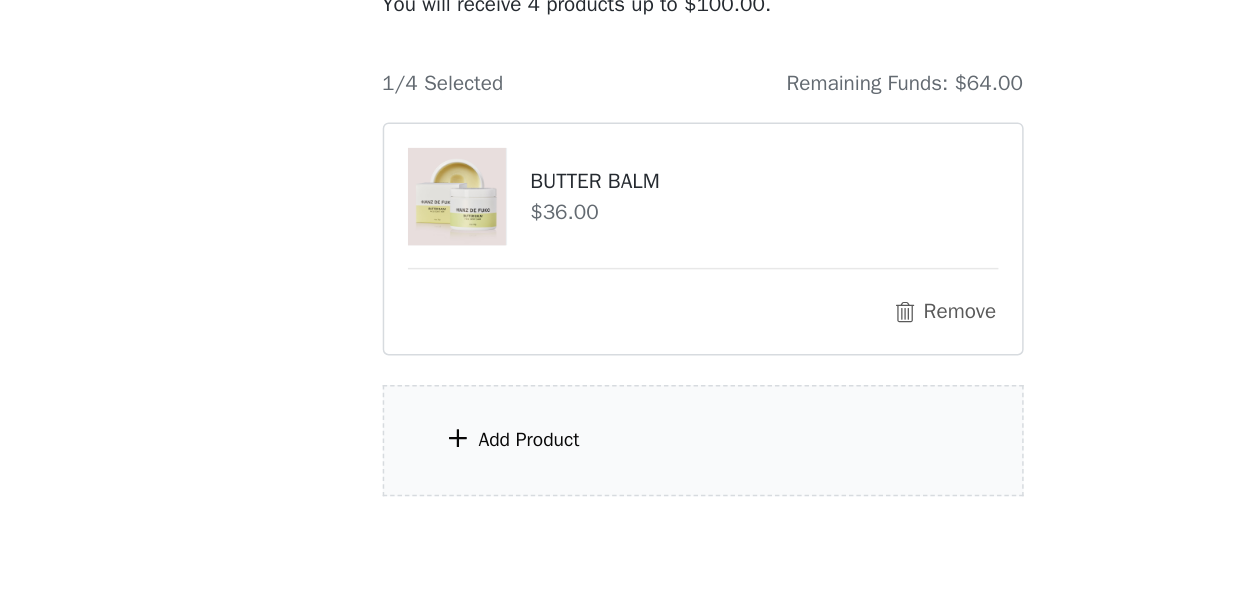 click on "Add Product" at bounding box center (629, 490) 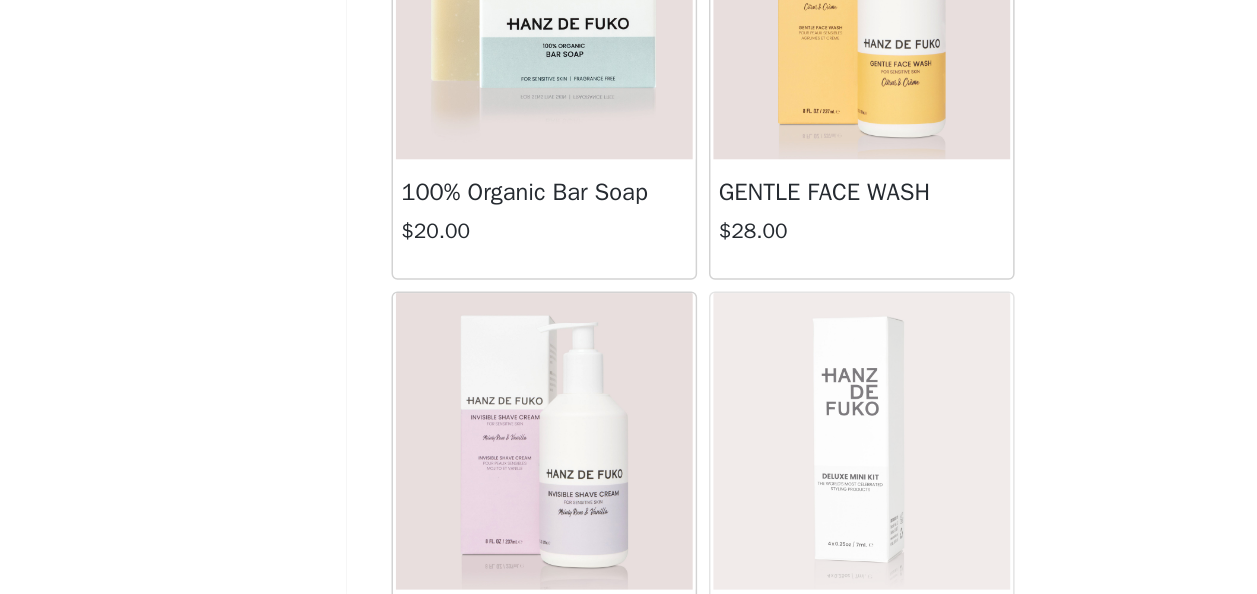 scroll, scrollTop: 100, scrollLeft: 0, axis: vertical 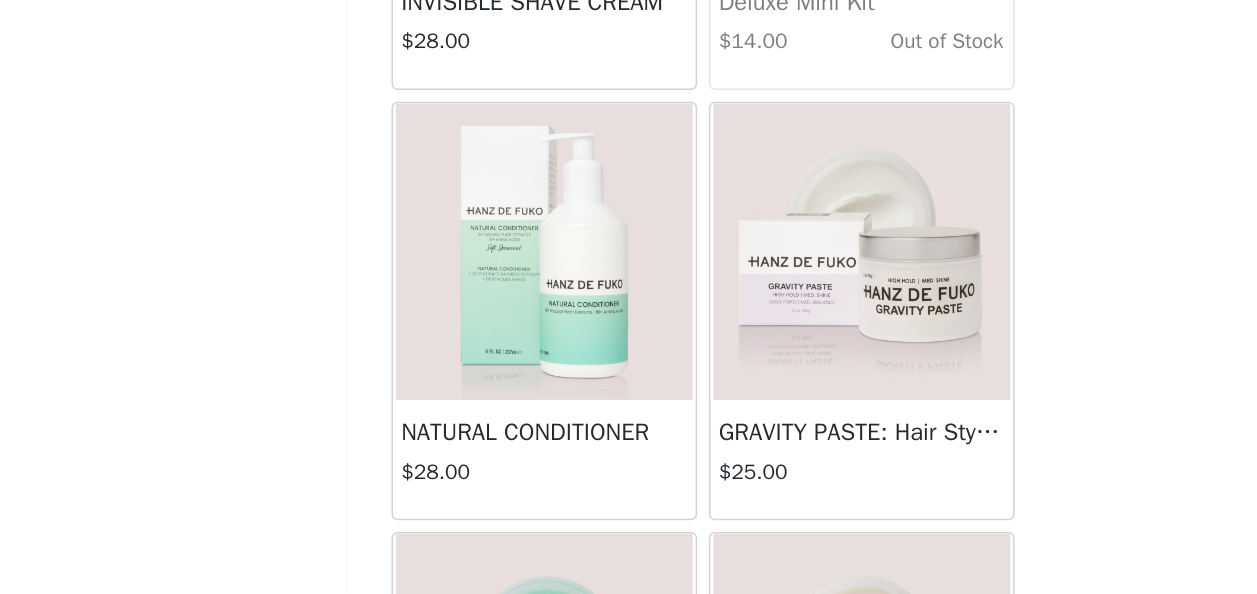 click at bounding box center (522, 363) 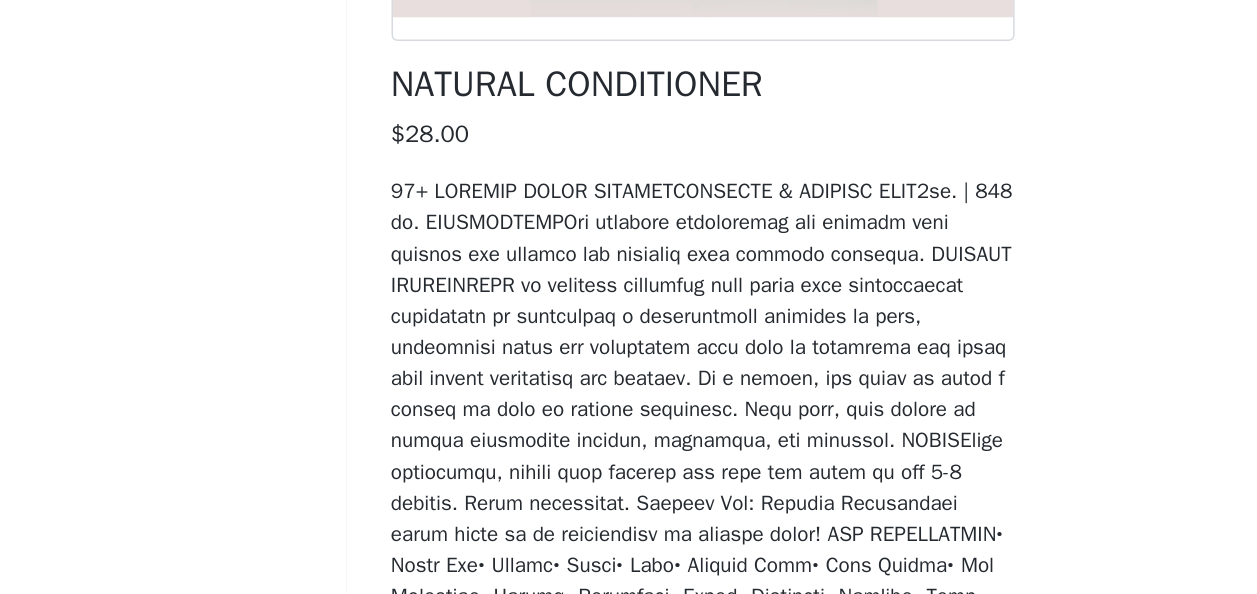scroll, scrollTop: 929, scrollLeft: 0, axis: vertical 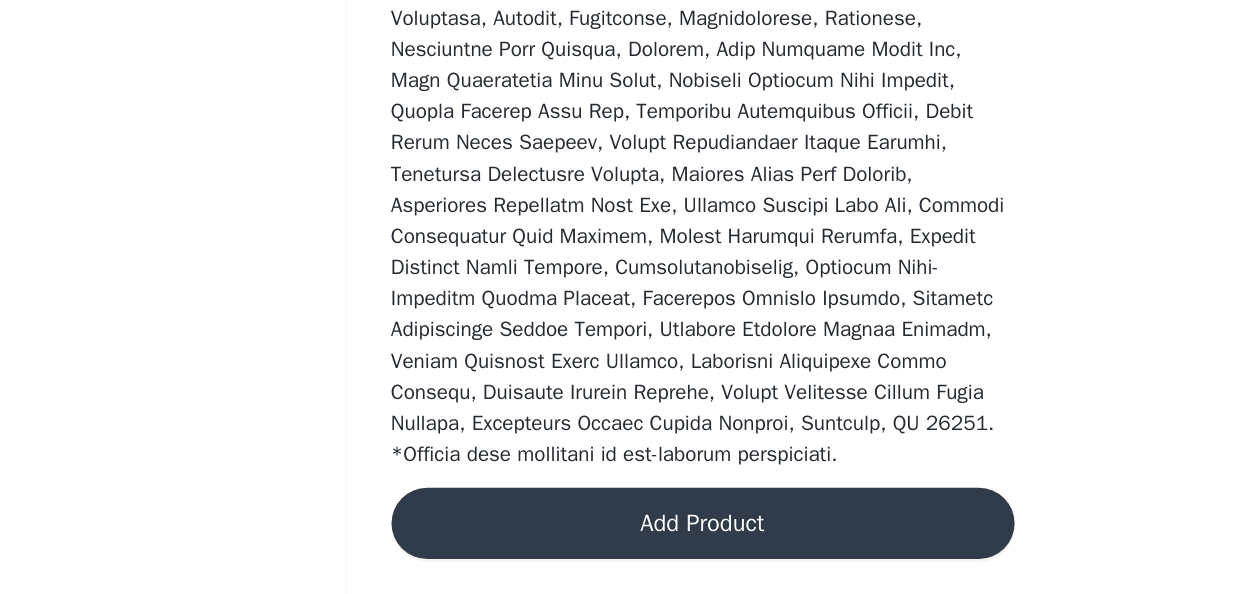 click on "Add Product" at bounding box center (629, 546) 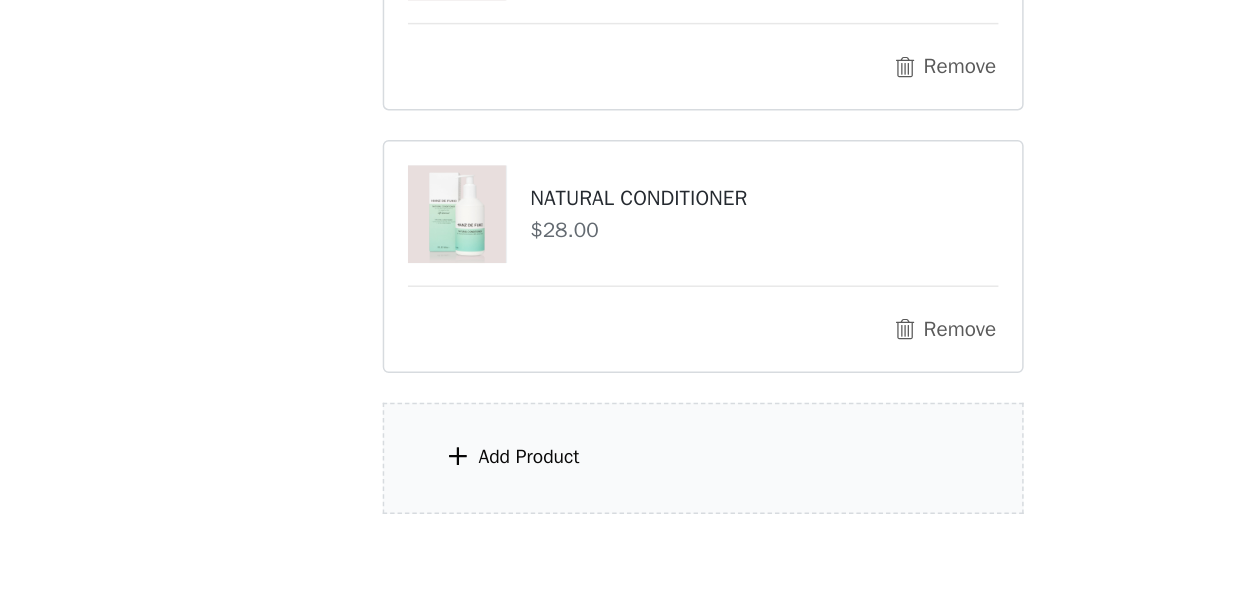 scroll, scrollTop: 174, scrollLeft: 0, axis: vertical 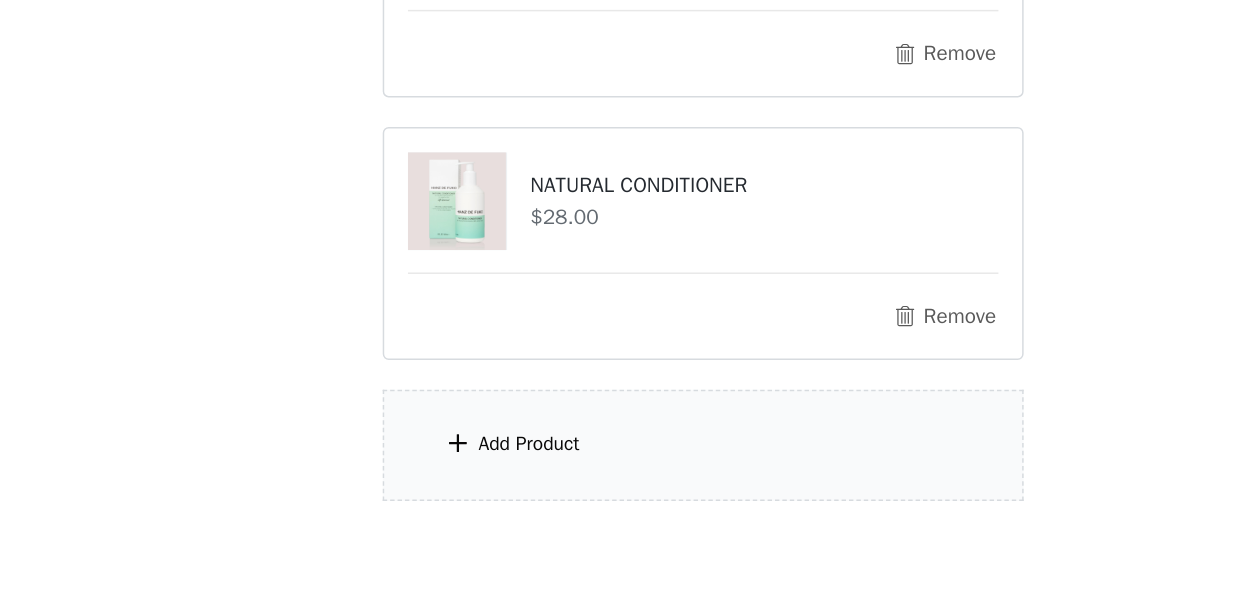 click on "Add Product" at bounding box center [512, 493] 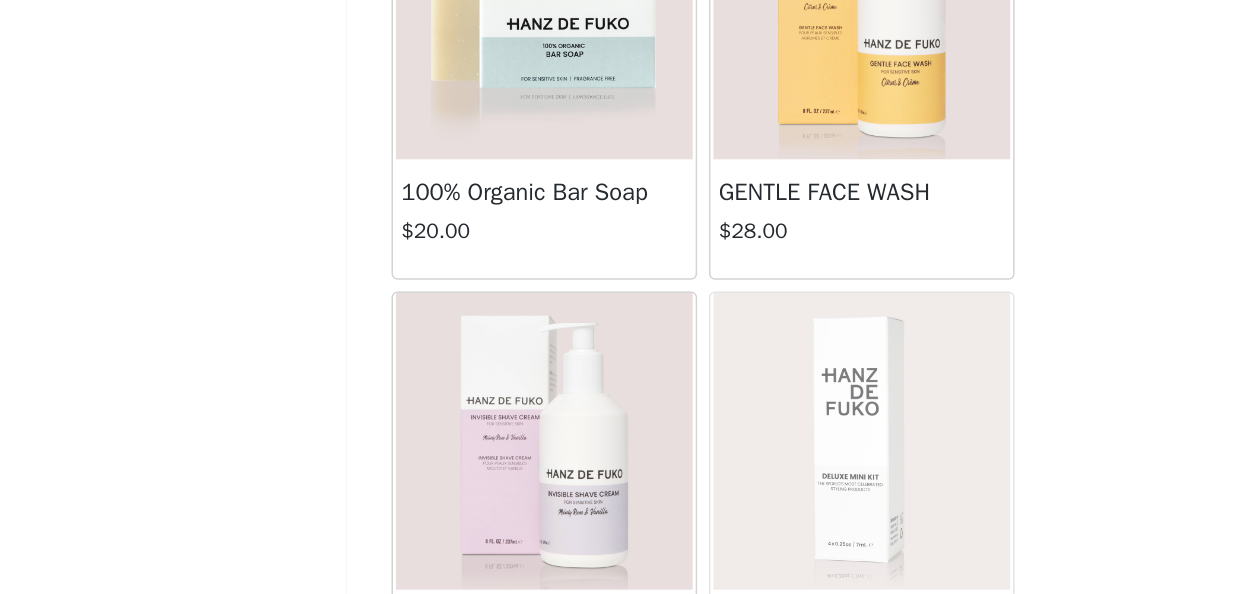 scroll, scrollTop: 276, scrollLeft: 0, axis: vertical 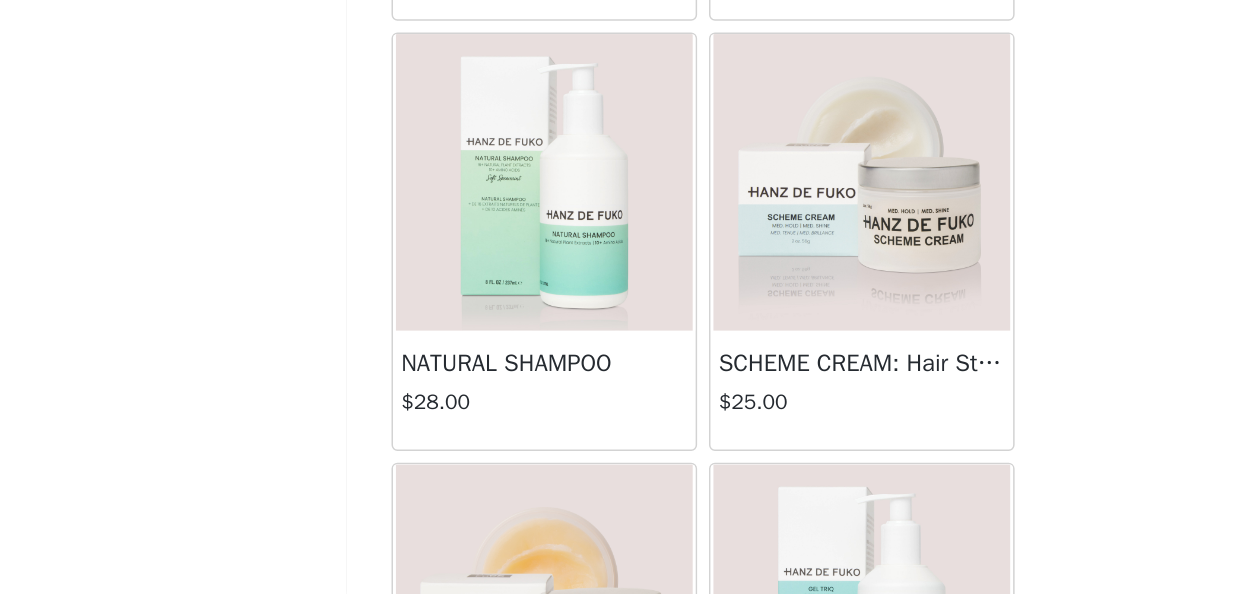click on "$28.00" at bounding box center [522, 464] 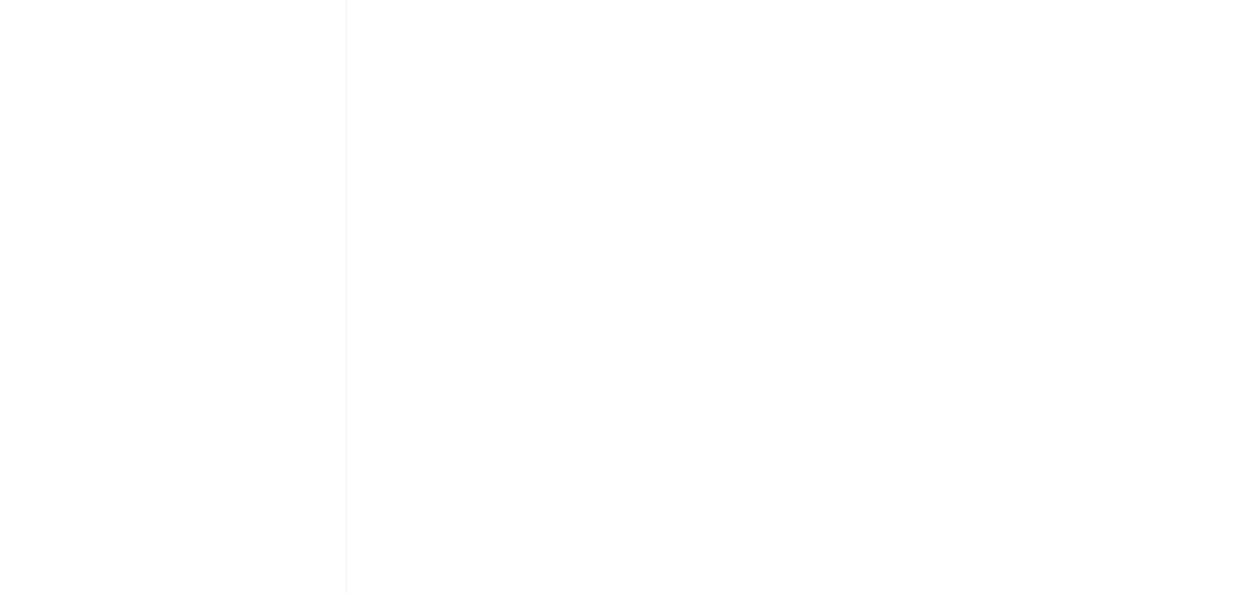 scroll, scrollTop: 908, scrollLeft: 0, axis: vertical 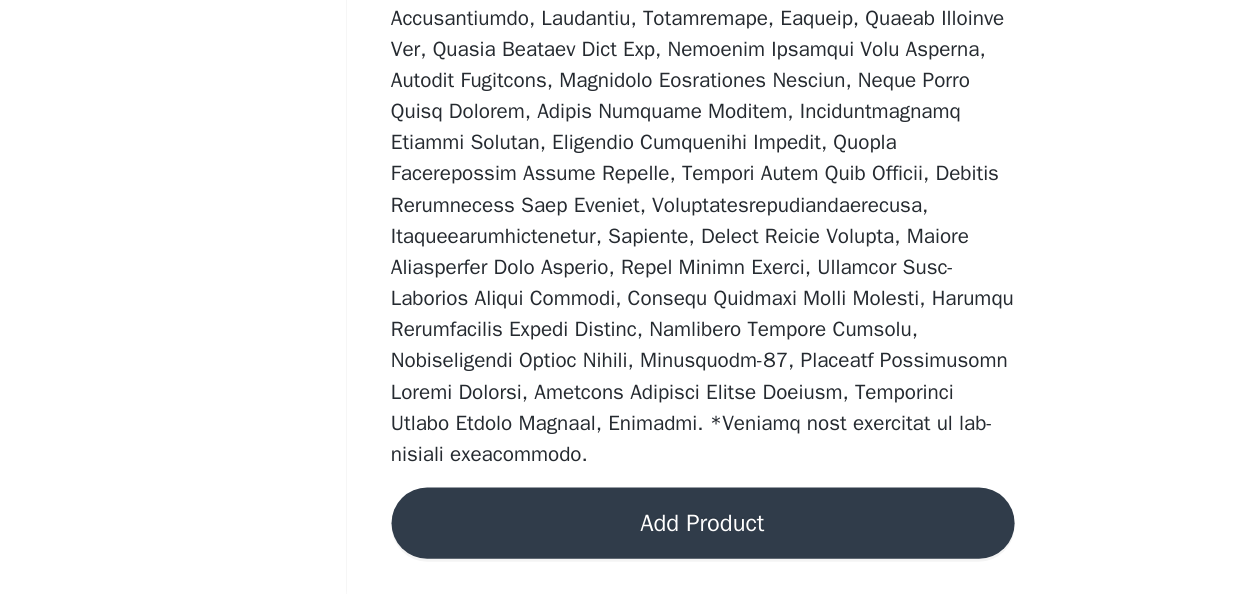 click on "Add Product" at bounding box center (629, 546) 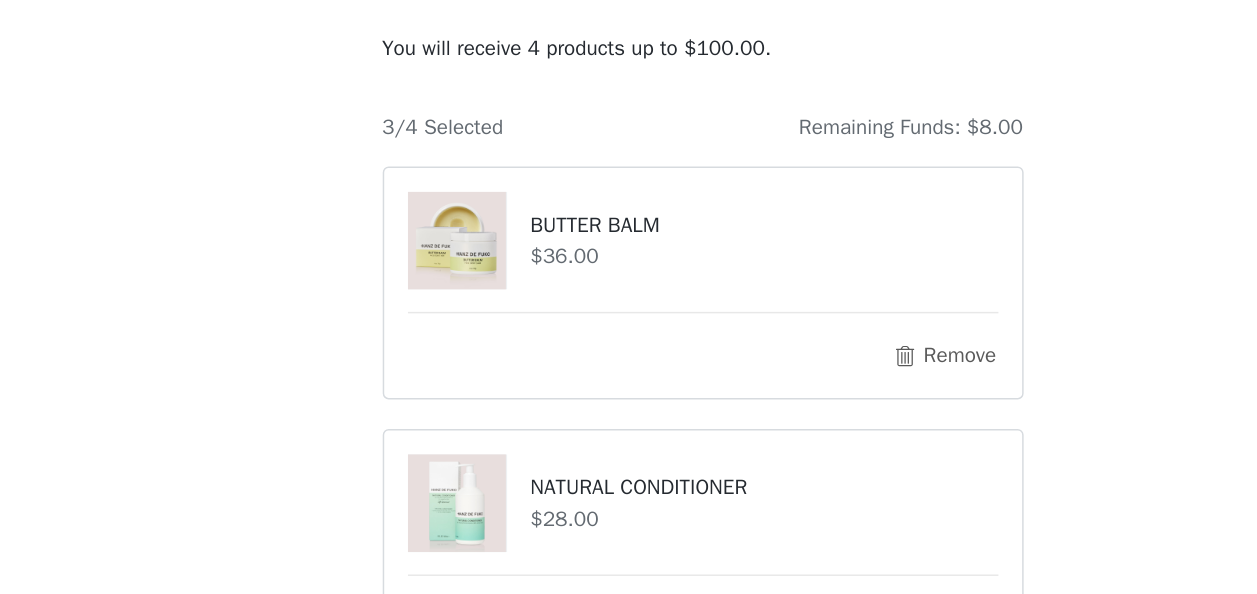 scroll, scrollTop: 453, scrollLeft: 0, axis: vertical 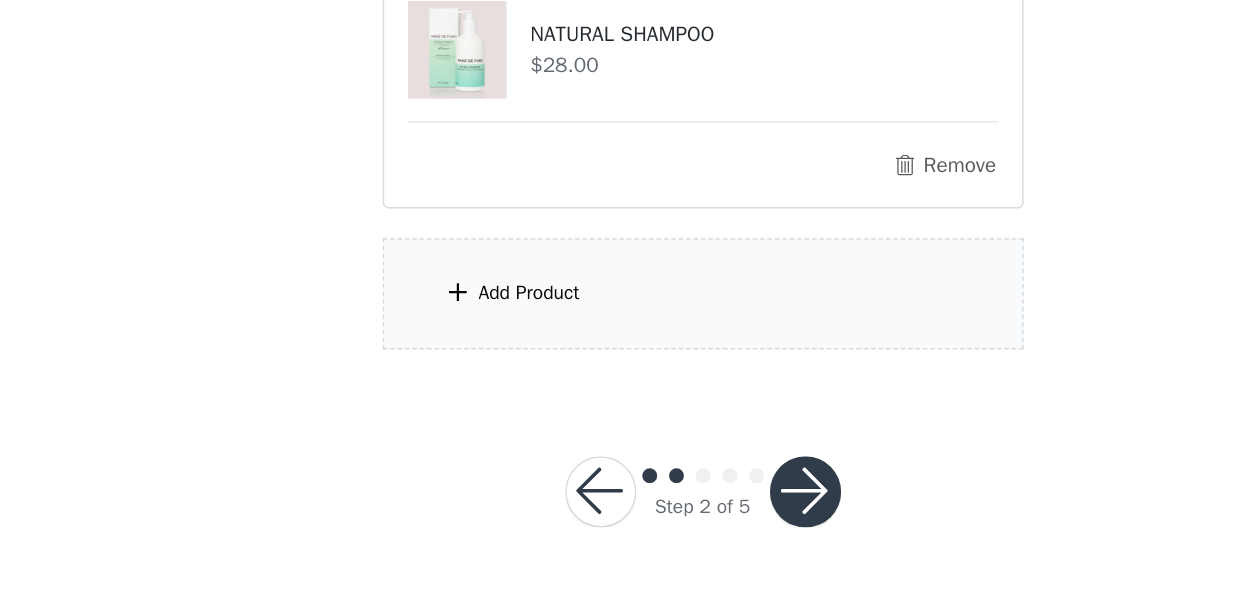 click at bounding box center (698, 525) 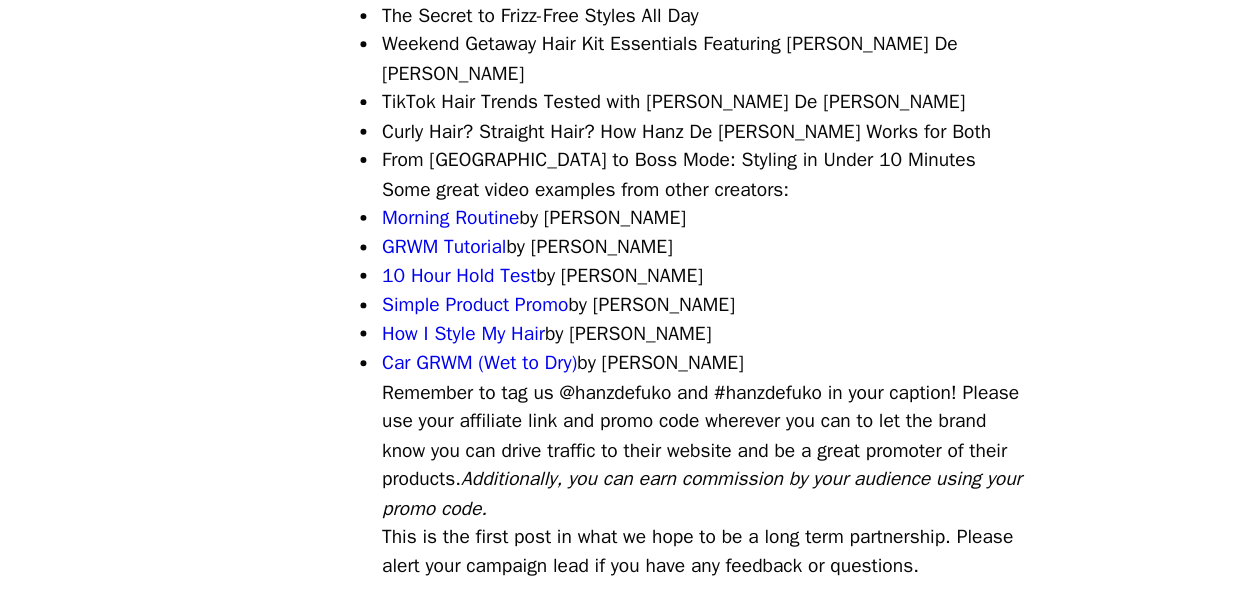 scroll, scrollTop: 535, scrollLeft: 0, axis: vertical 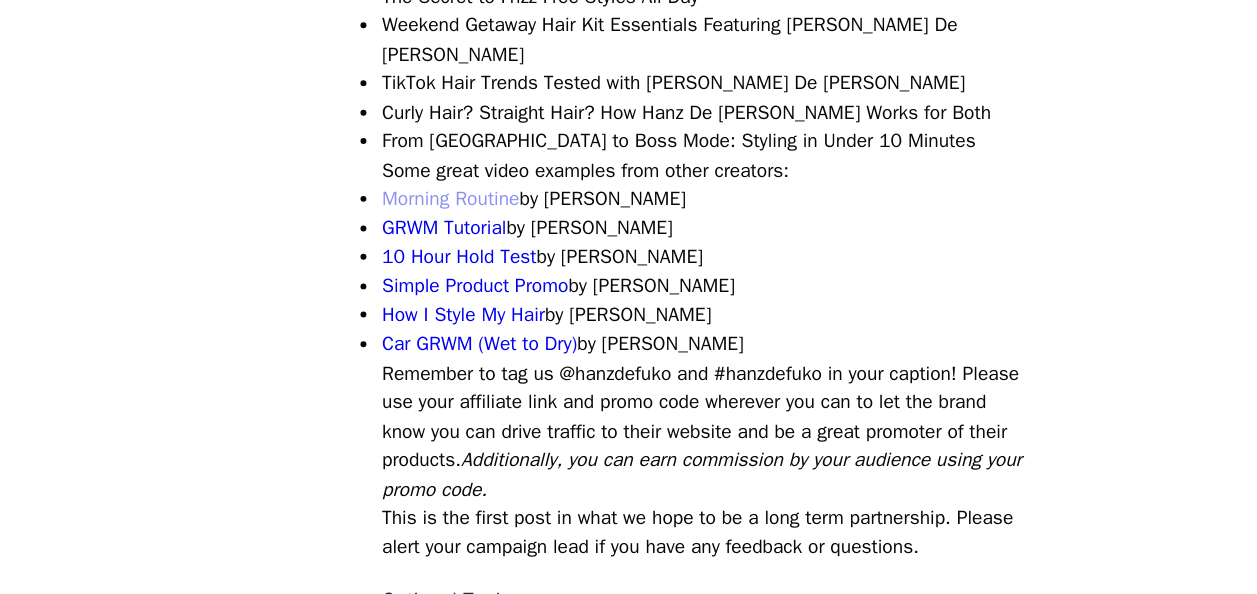 click on "Morning Routine" at bounding box center [459, 326] 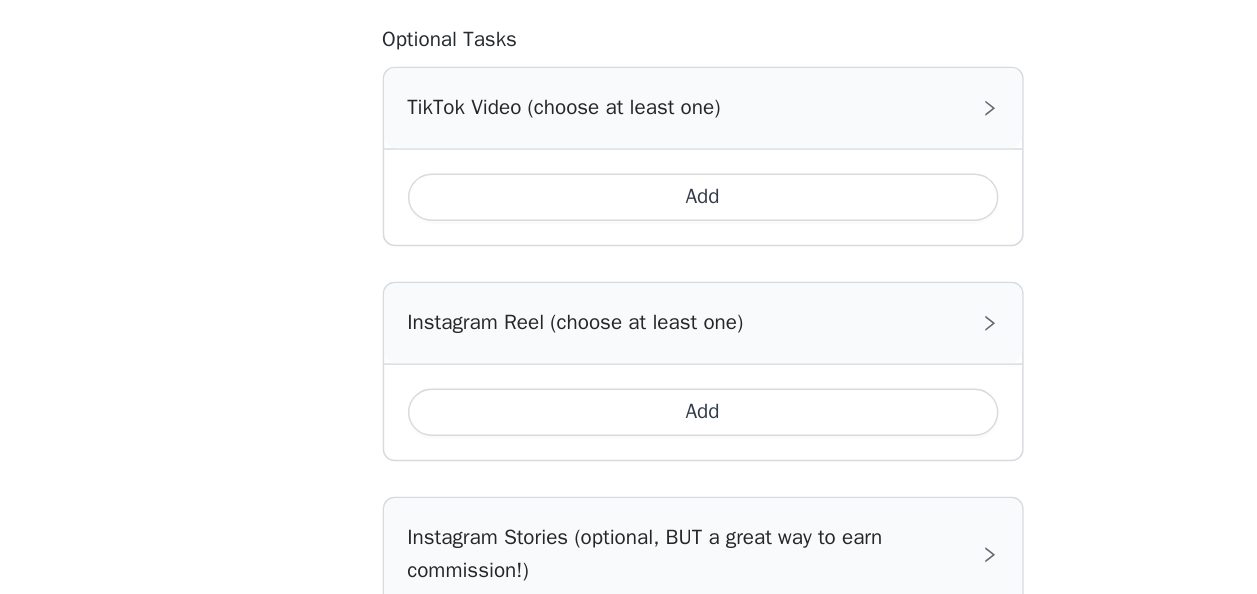 scroll, scrollTop: 937, scrollLeft: 0, axis: vertical 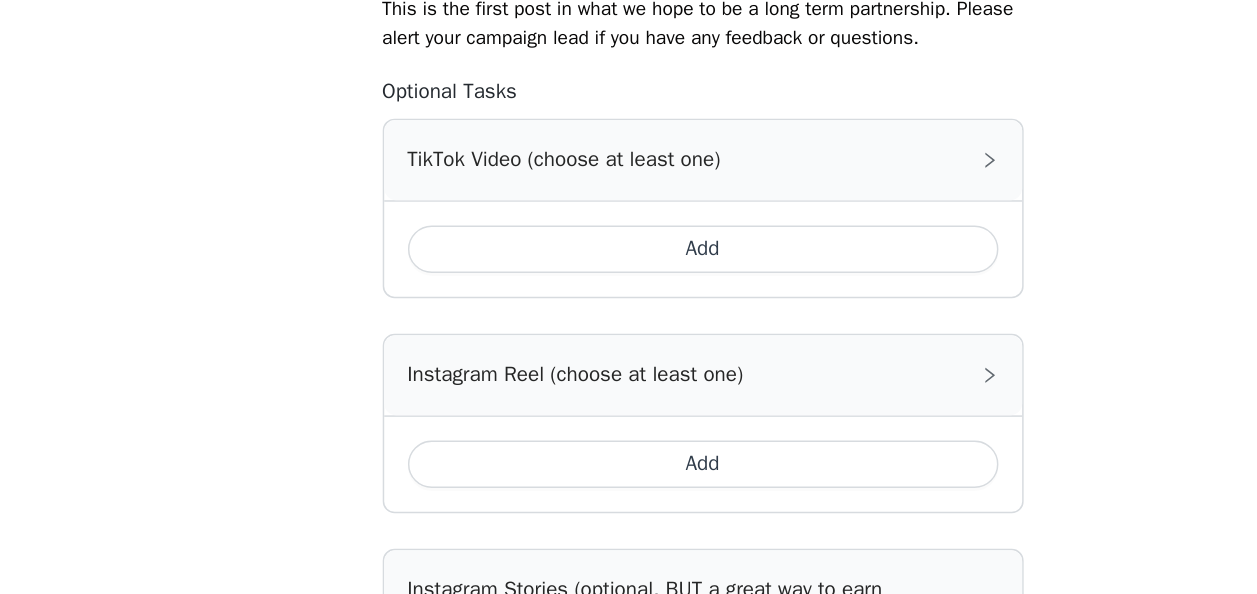 drag, startPoint x: 571, startPoint y: 481, endPoint x: 541, endPoint y: 428, distance: 60.90156 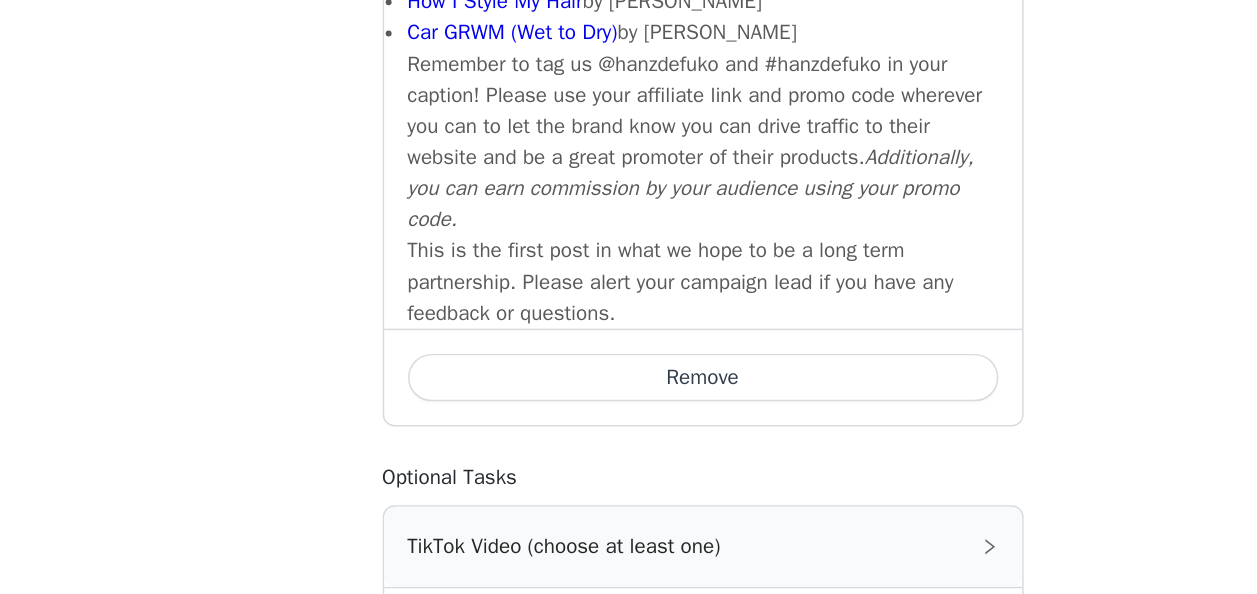 scroll, scrollTop: 1839, scrollLeft: 0, axis: vertical 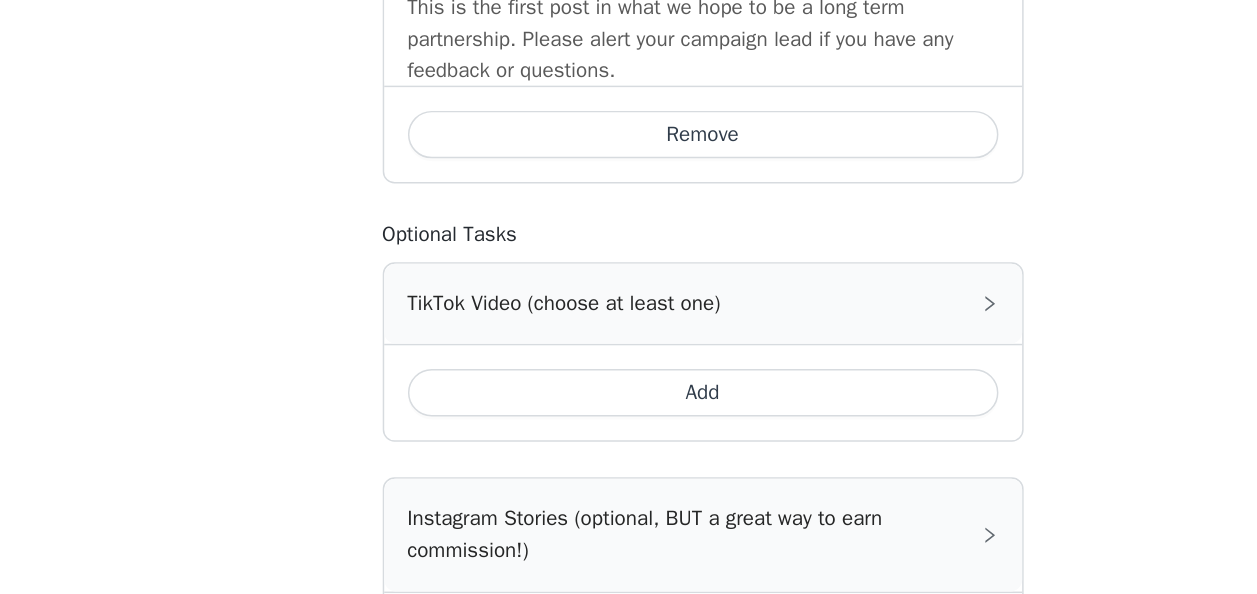 click on "Add" at bounding box center [629, 625] 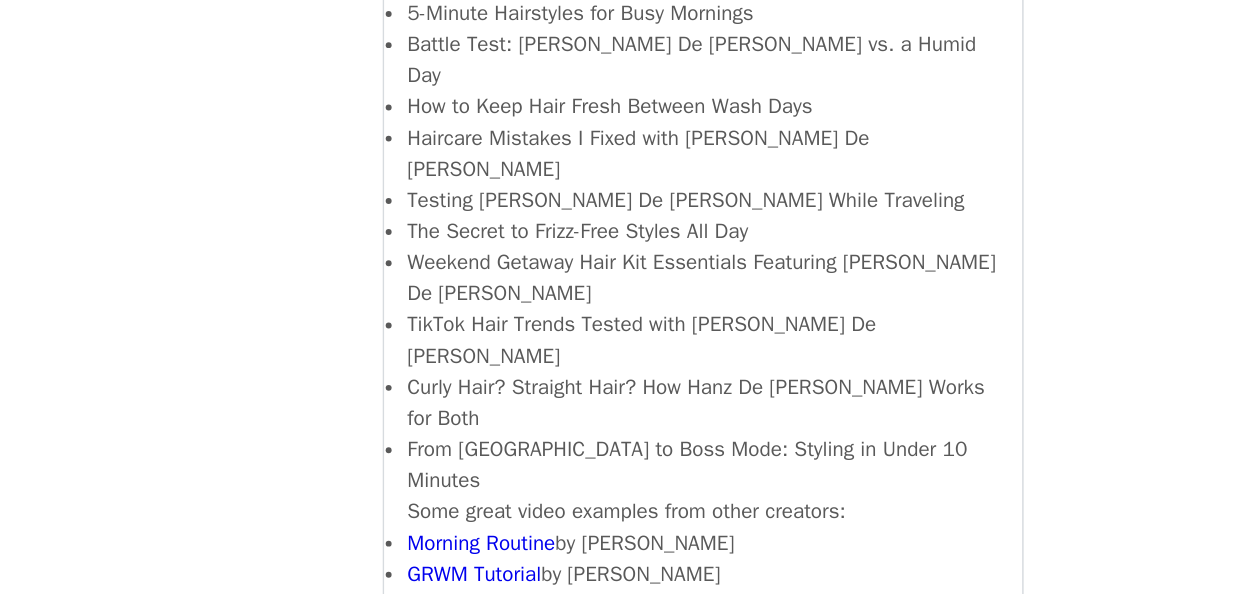 scroll, scrollTop: 1384, scrollLeft: 0, axis: vertical 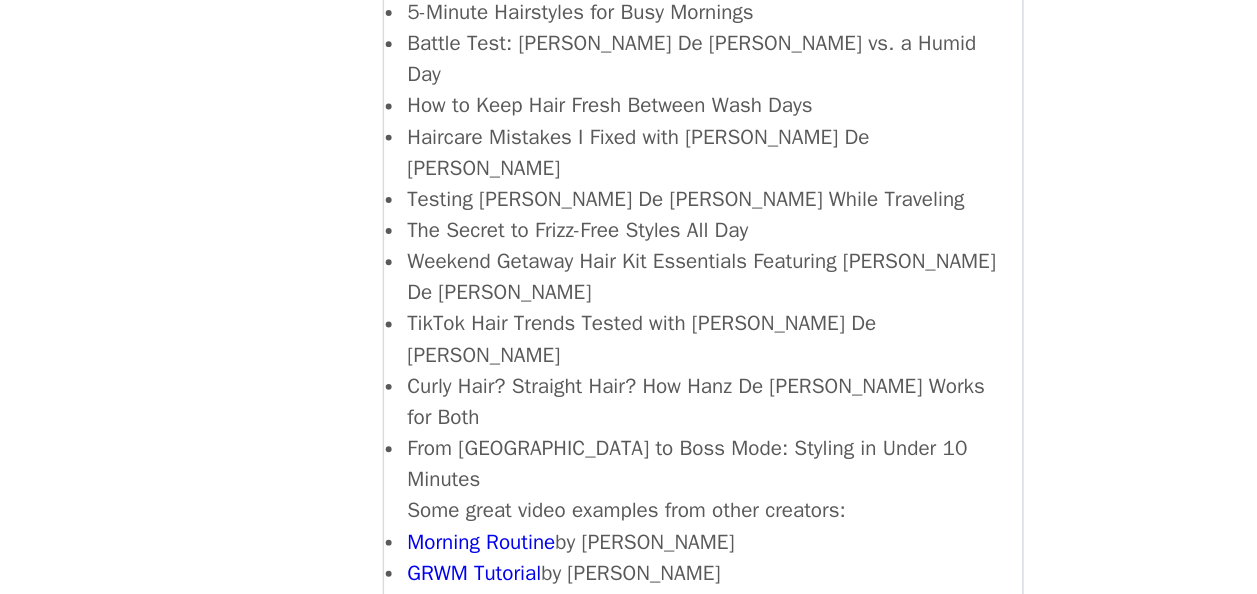 click on "Car GRWM (Wet to Dry)" at bounding box center [501, 663] 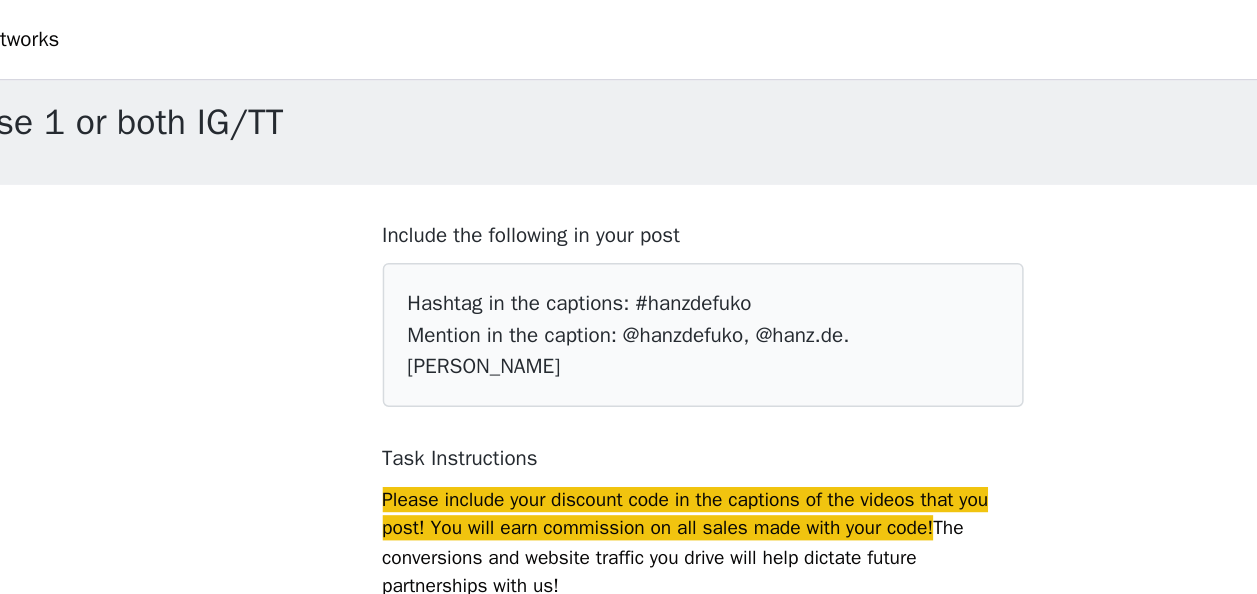 scroll, scrollTop: 38, scrollLeft: 0, axis: vertical 